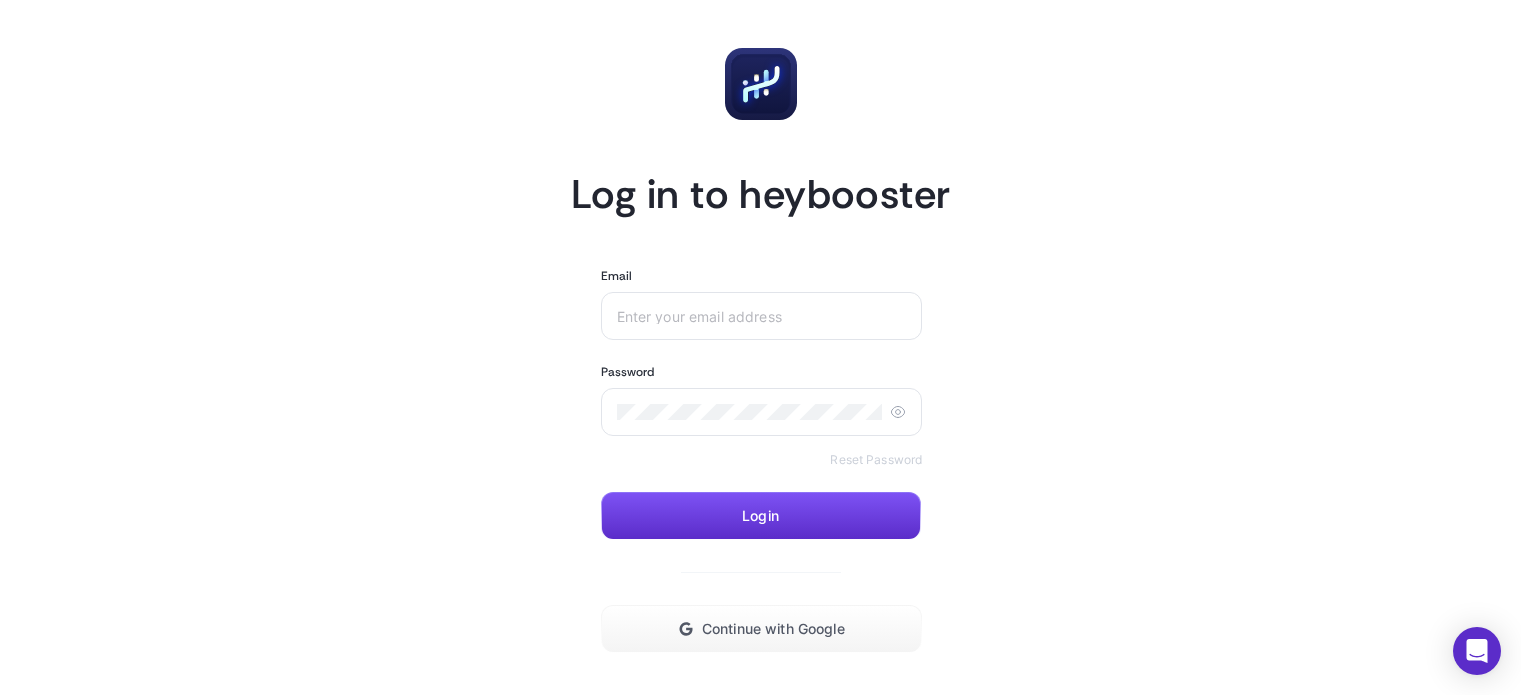 scroll, scrollTop: 0, scrollLeft: 0, axis: both 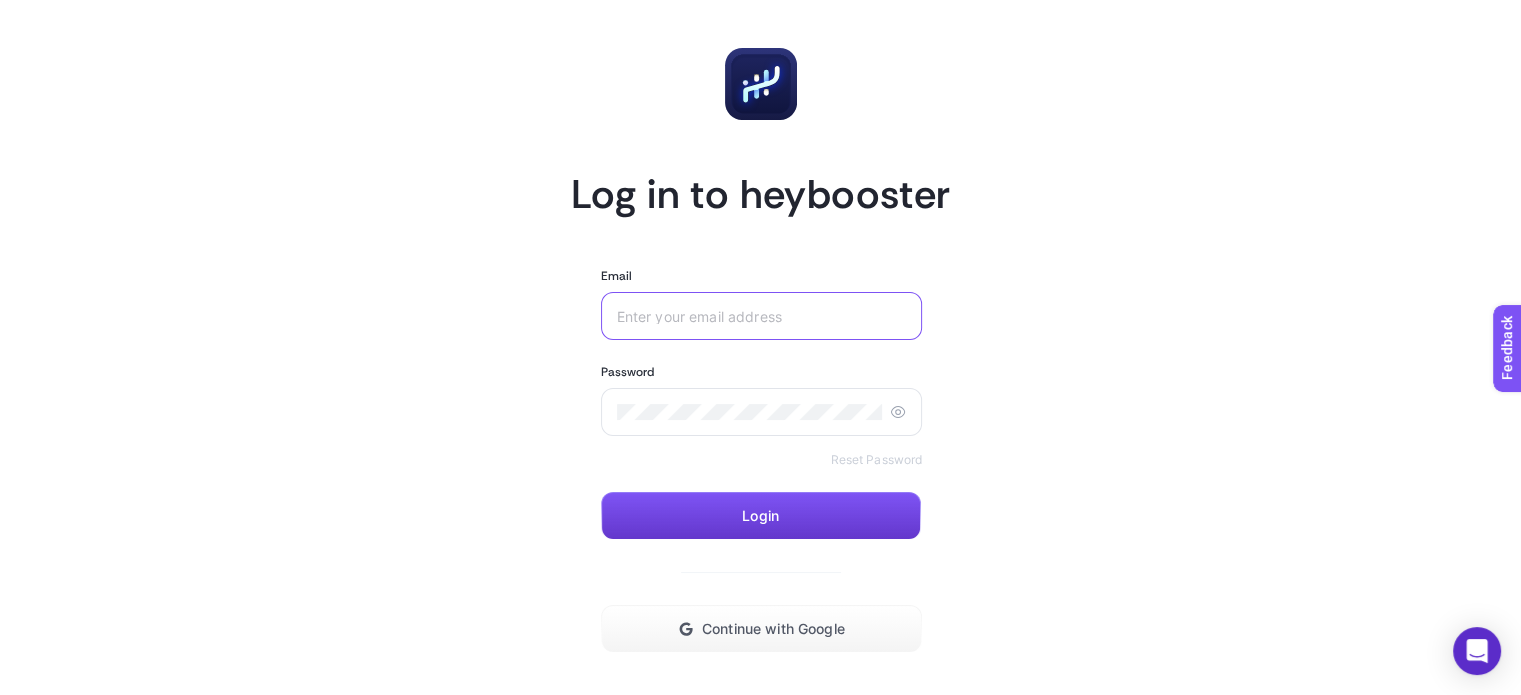 type on "[EMAIL_ADDRESS][DOMAIN_NAME]" 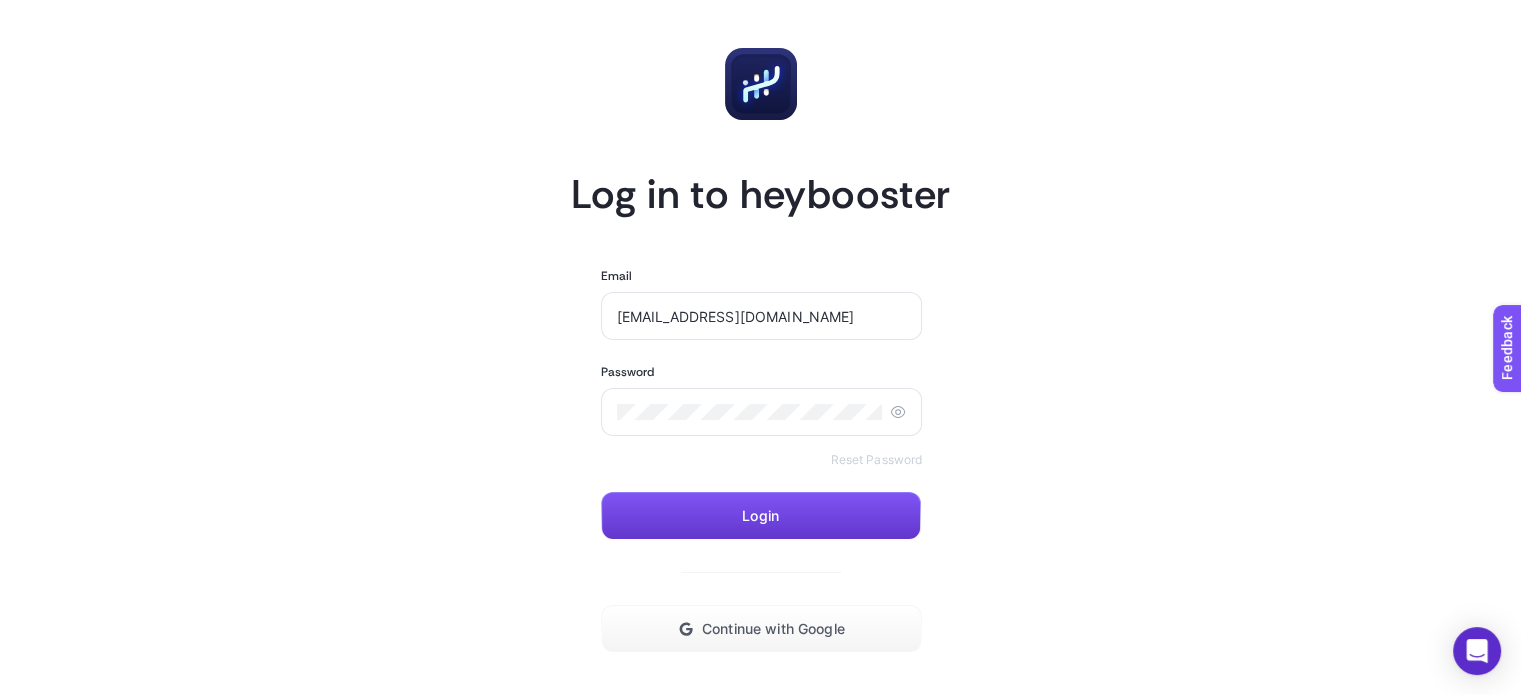 click on "Login" at bounding box center (761, 516) 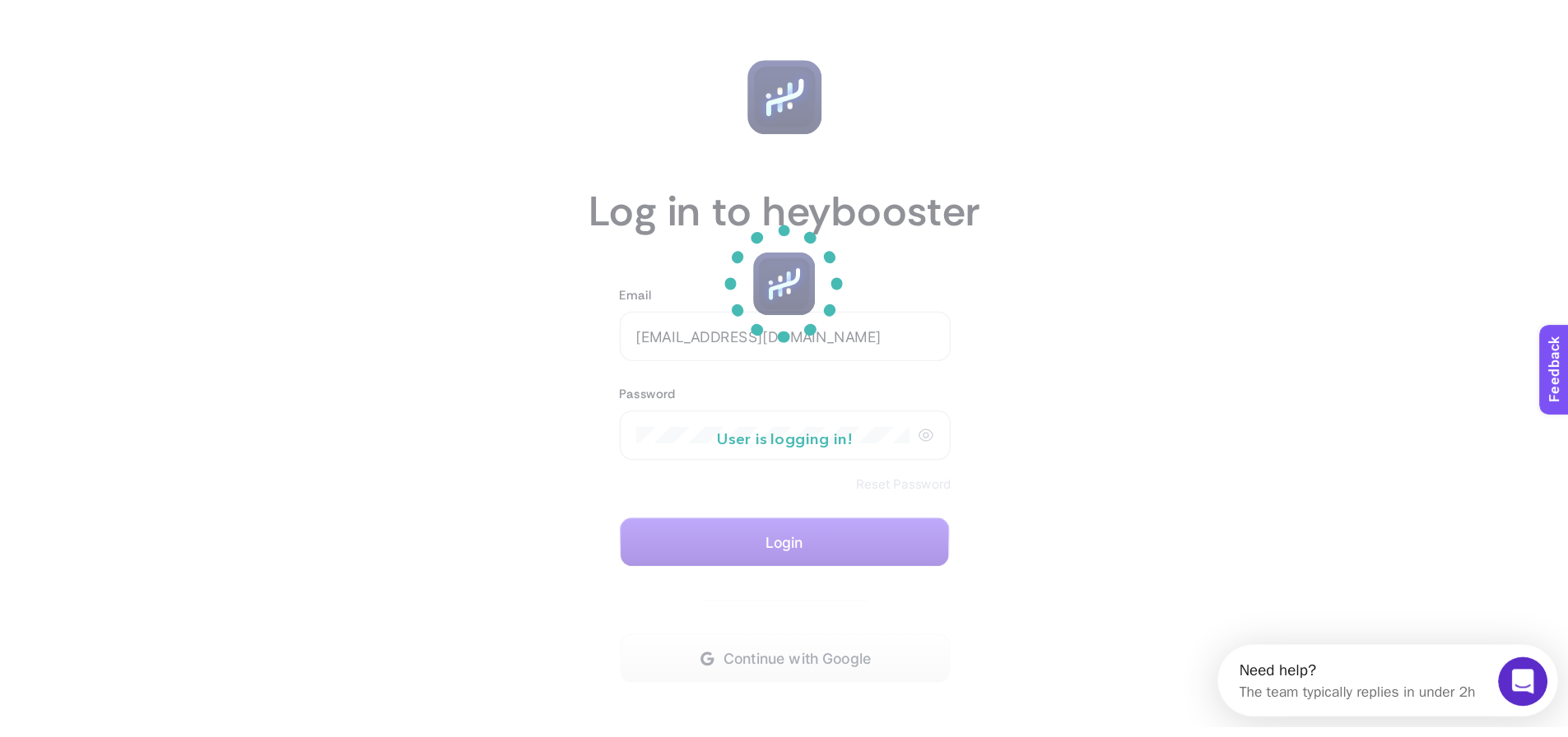 scroll, scrollTop: 0, scrollLeft: 0, axis: both 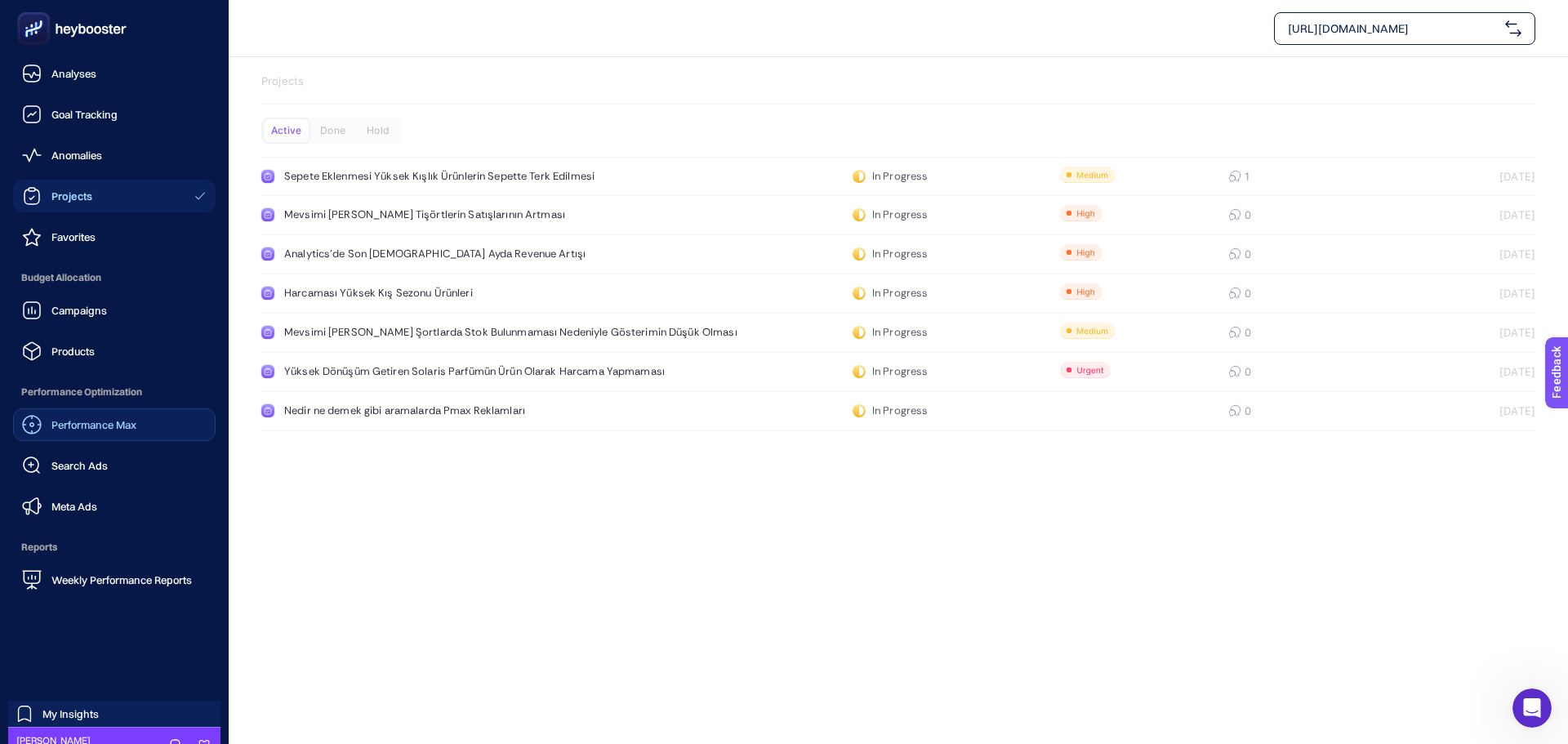 click on "Performance Max" at bounding box center [94, 425] 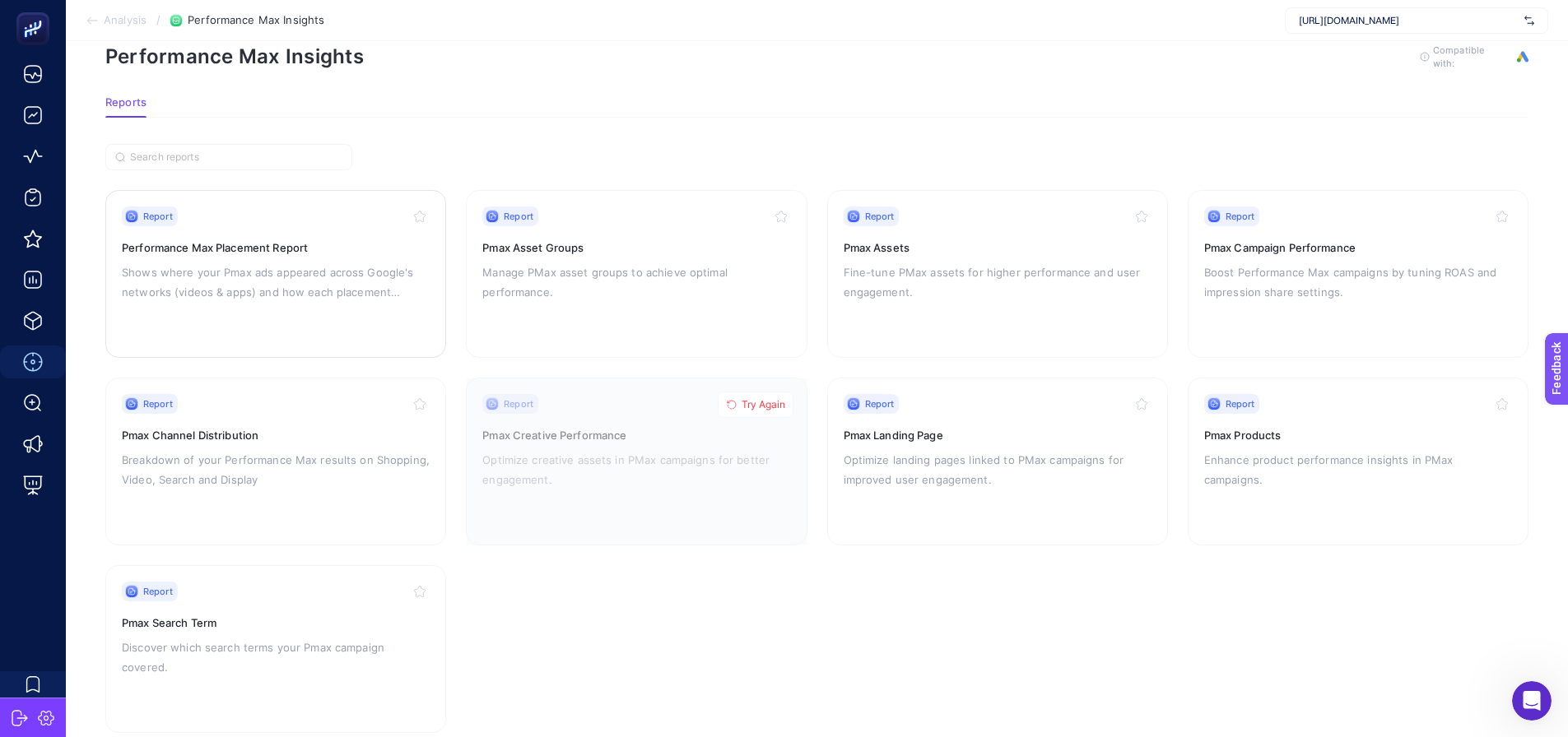 scroll, scrollTop: 70, scrollLeft: 0, axis: vertical 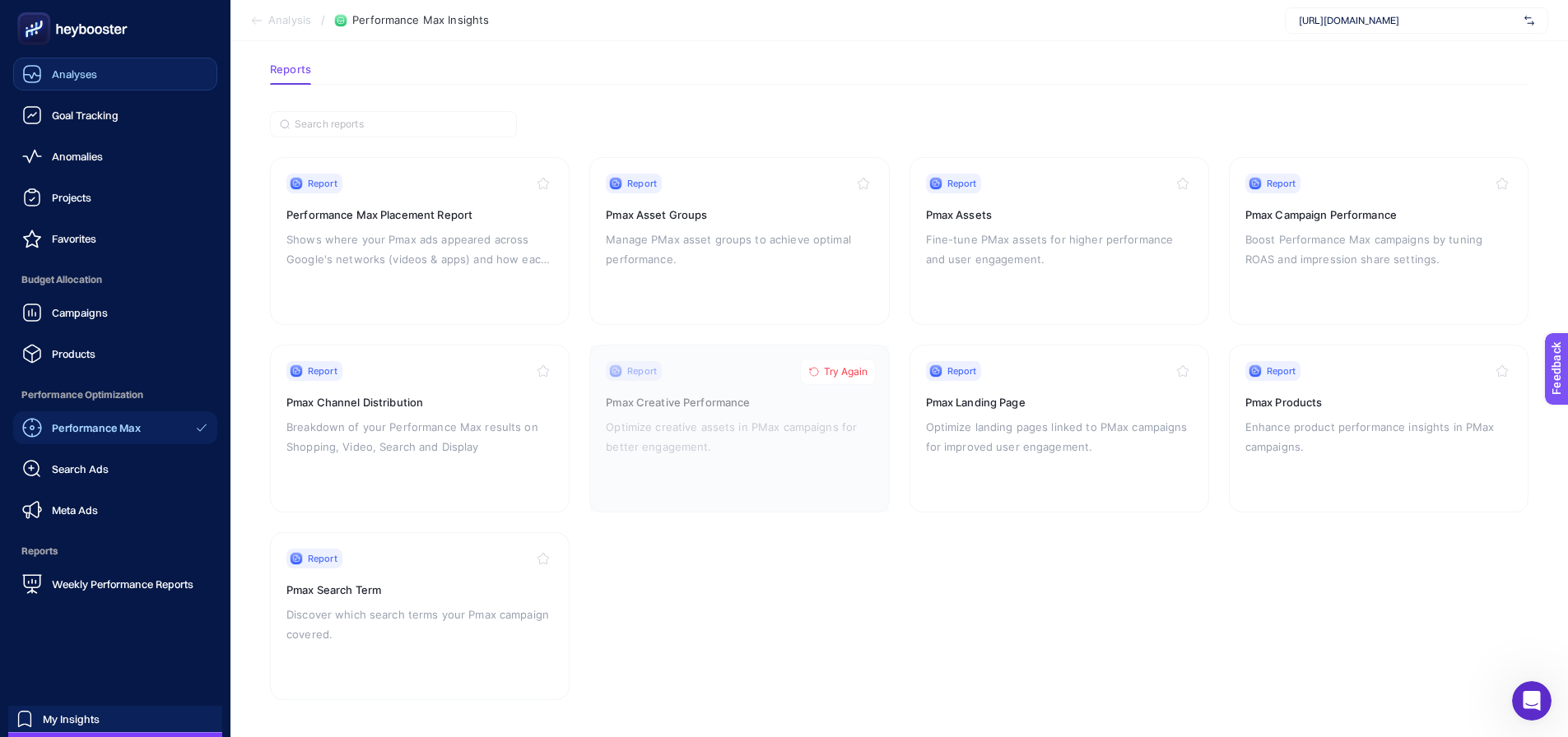 click on "Analyses" at bounding box center (59, 74) 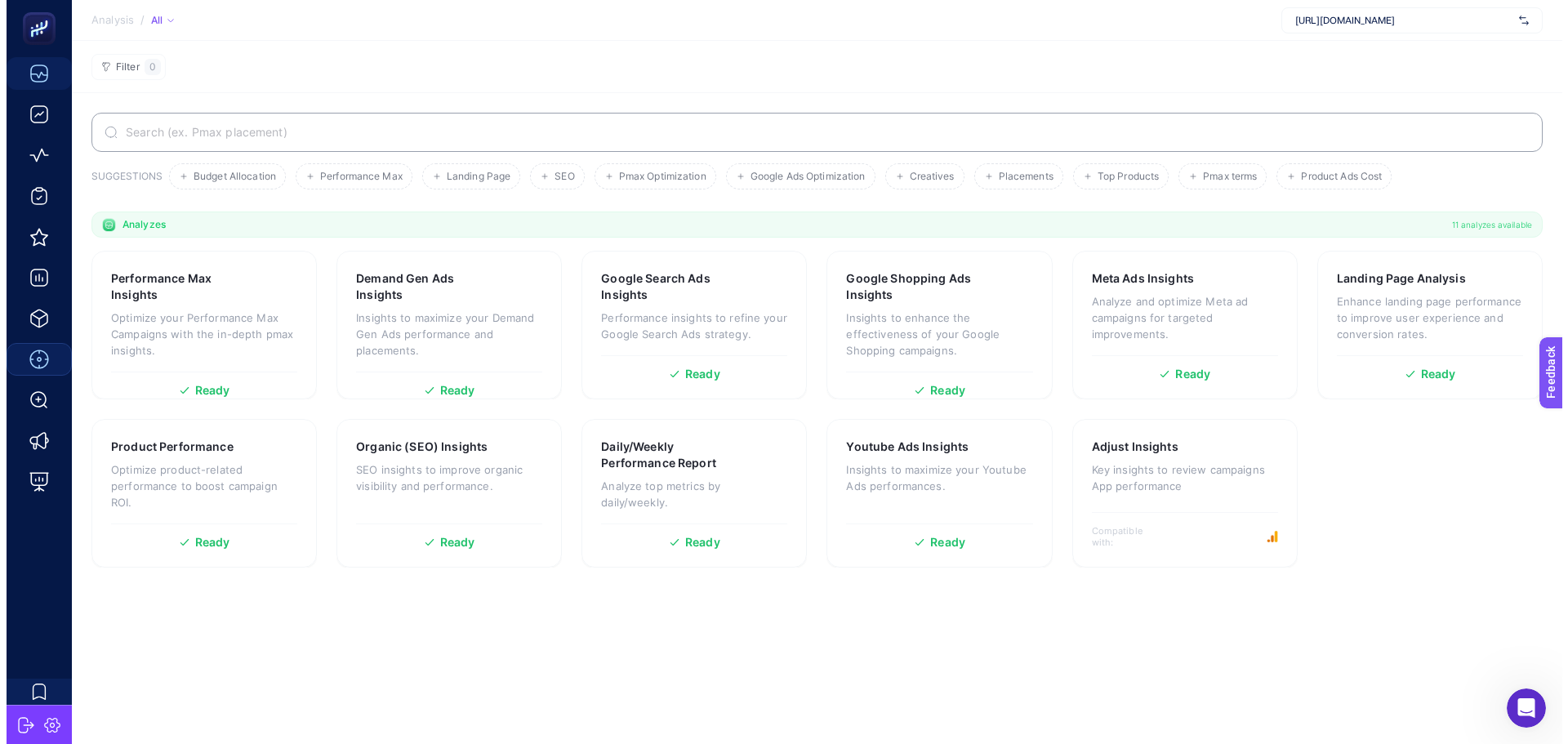 scroll, scrollTop: 0, scrollLeft: 0, axis: both 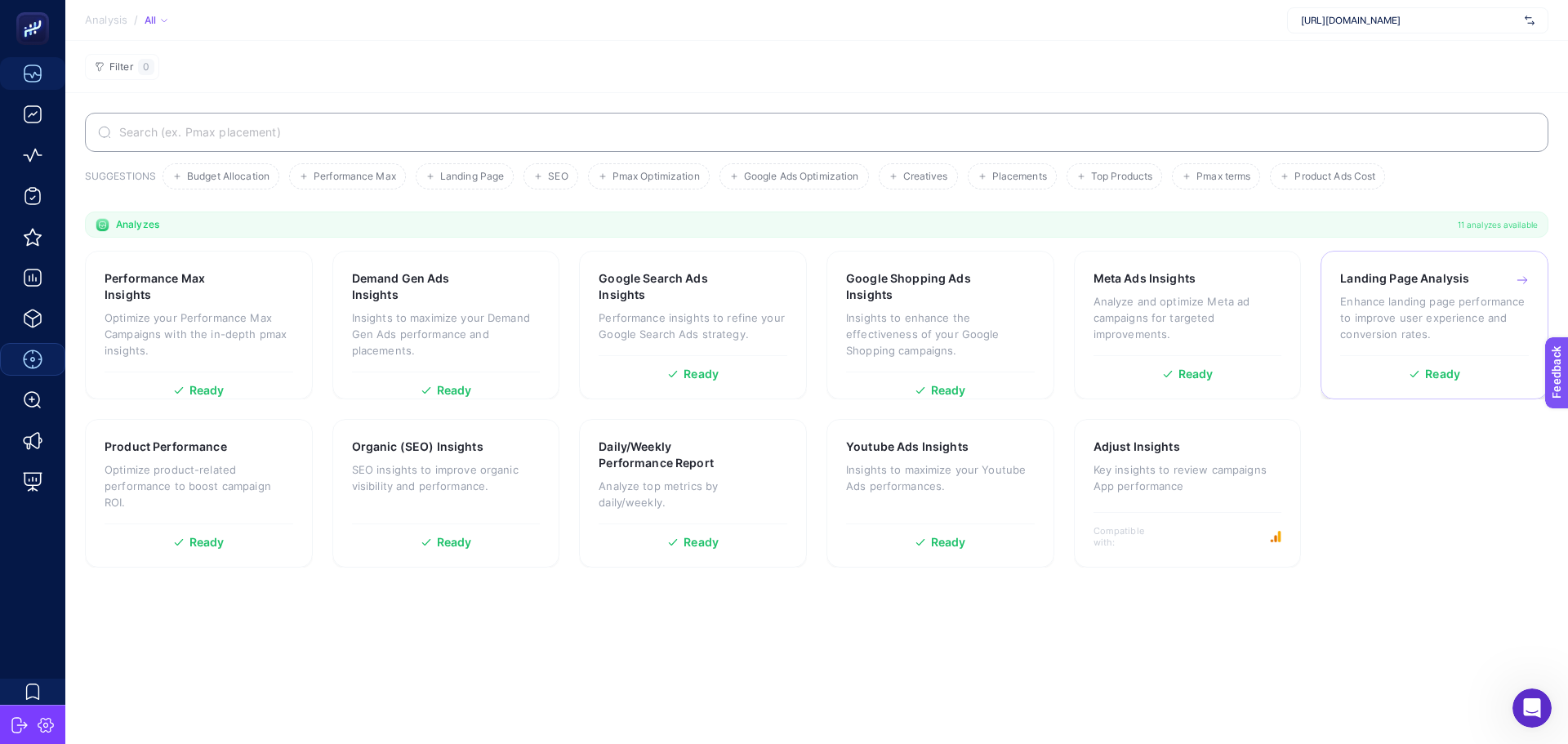 click on "Enhance landing page performance to improve user experience and conversion rates." at bounding box center (1434, 318) 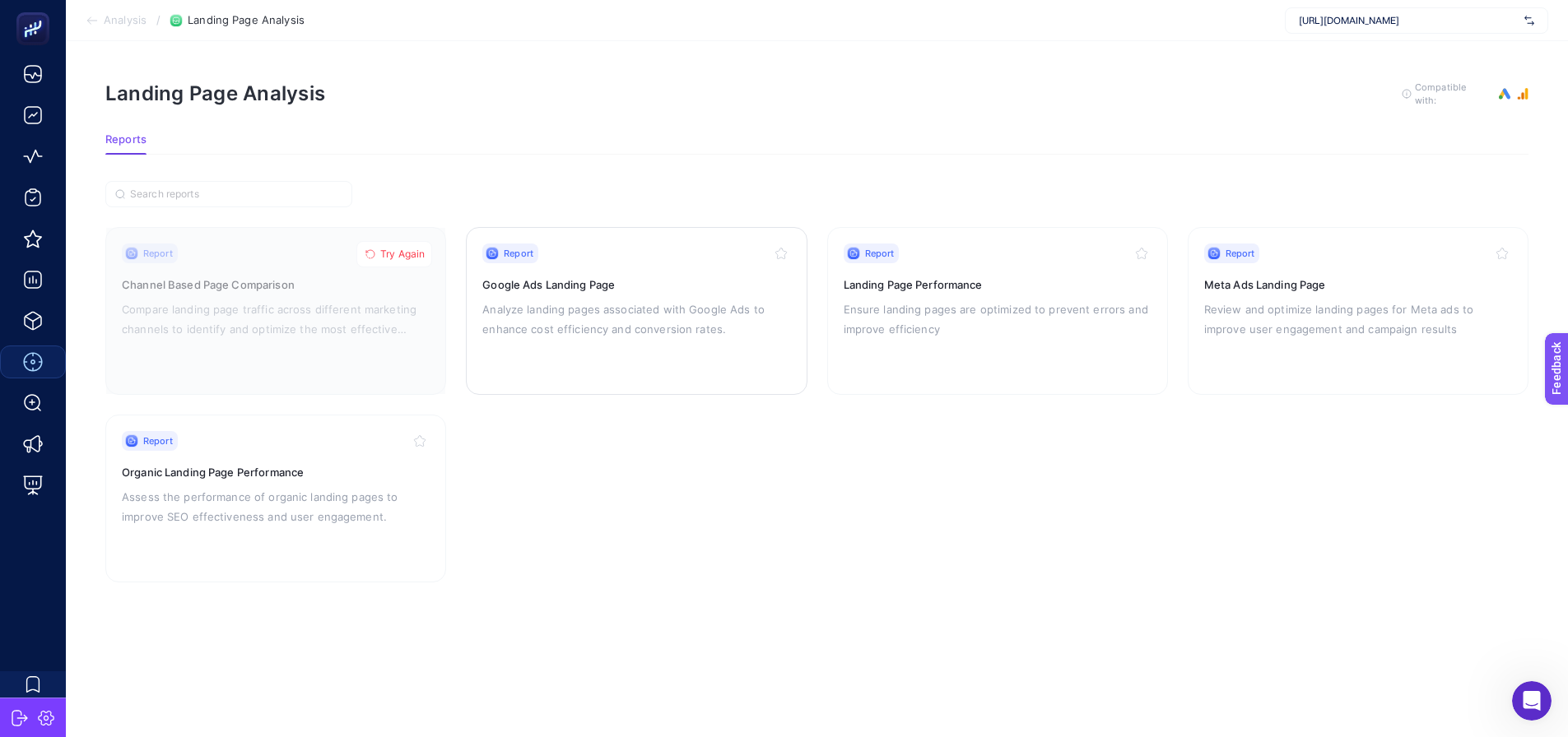click on "Analyze landing pages associated with Google Ads to enhance cost efficiency and conversion rates." at bounding box center (636, 319) 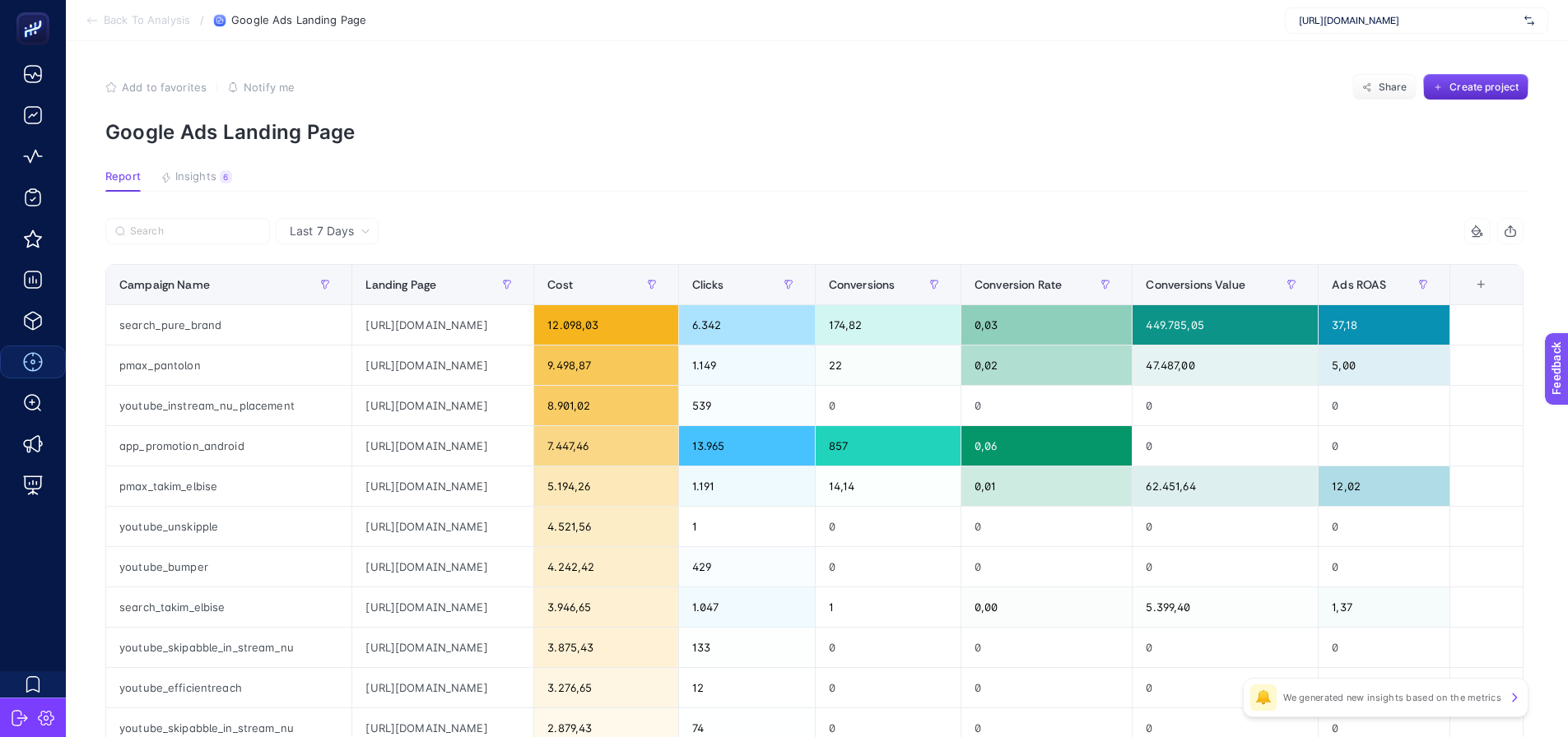 click on "Insights" at bounding box center [196, 177] 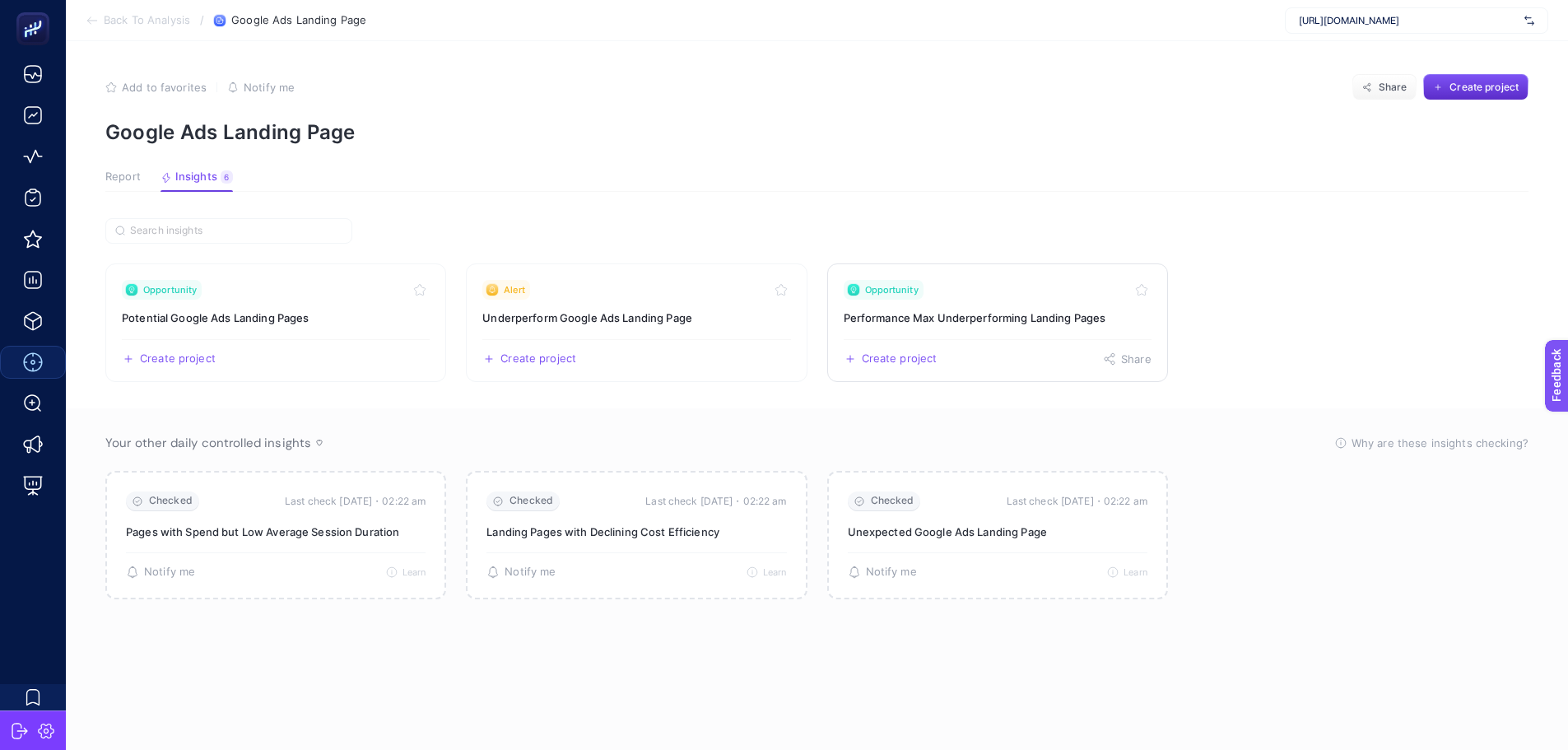 click on "Performance Max Underperforming Landing Pages" at bounding box center [998, 318] 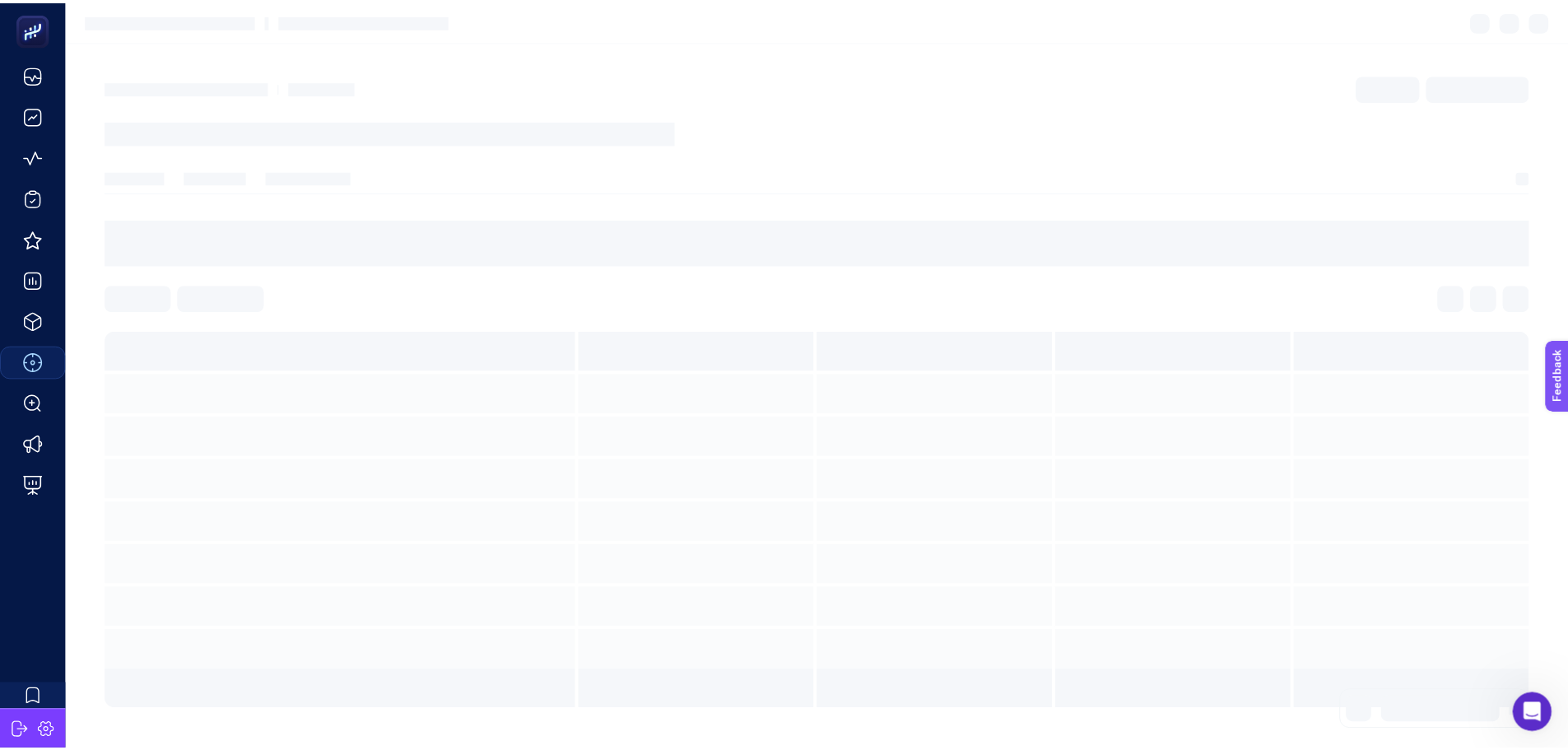 scroll, scrollTop: 0, scrollLeft: 0, axis: both 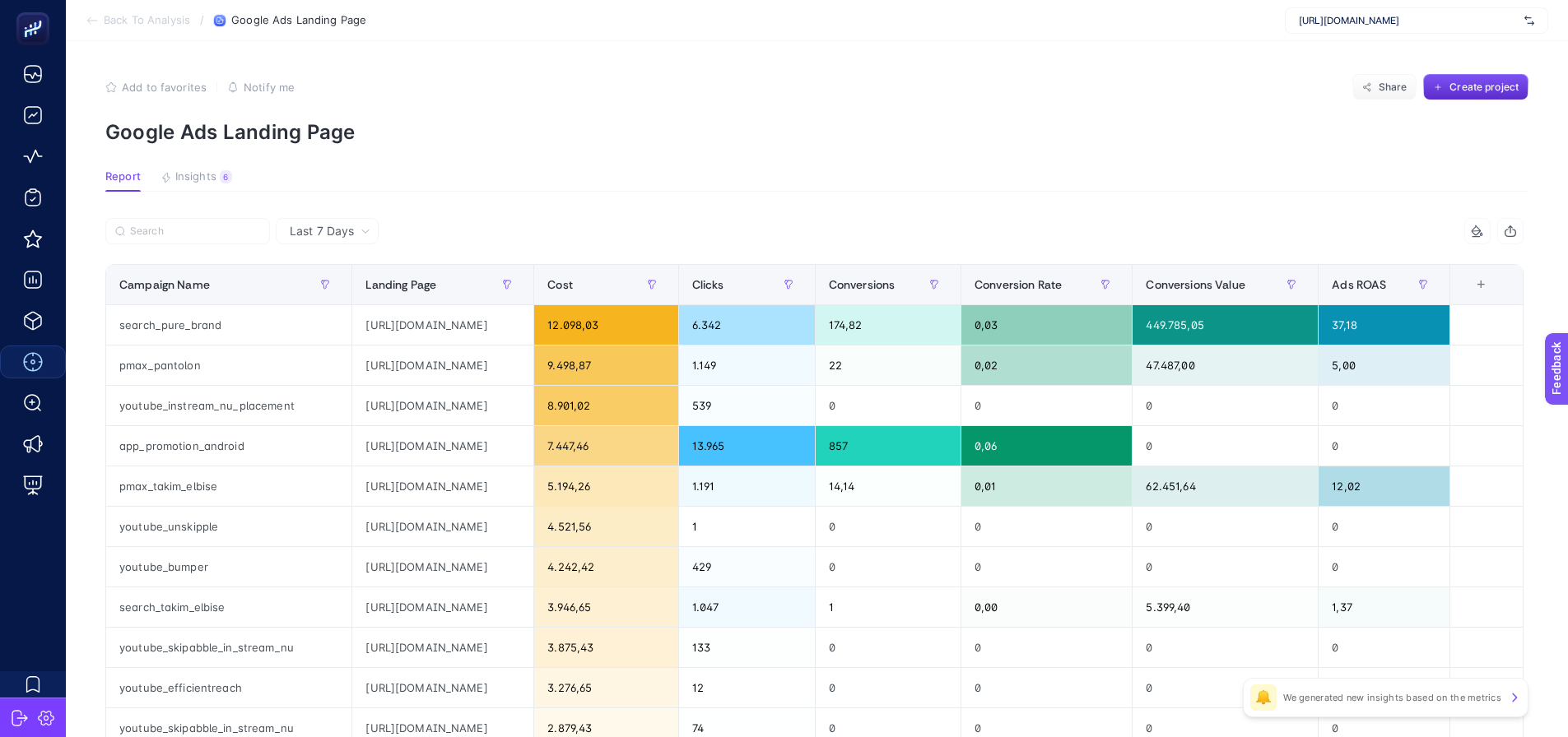 click on "Insights" at bounding box center (196, 177) 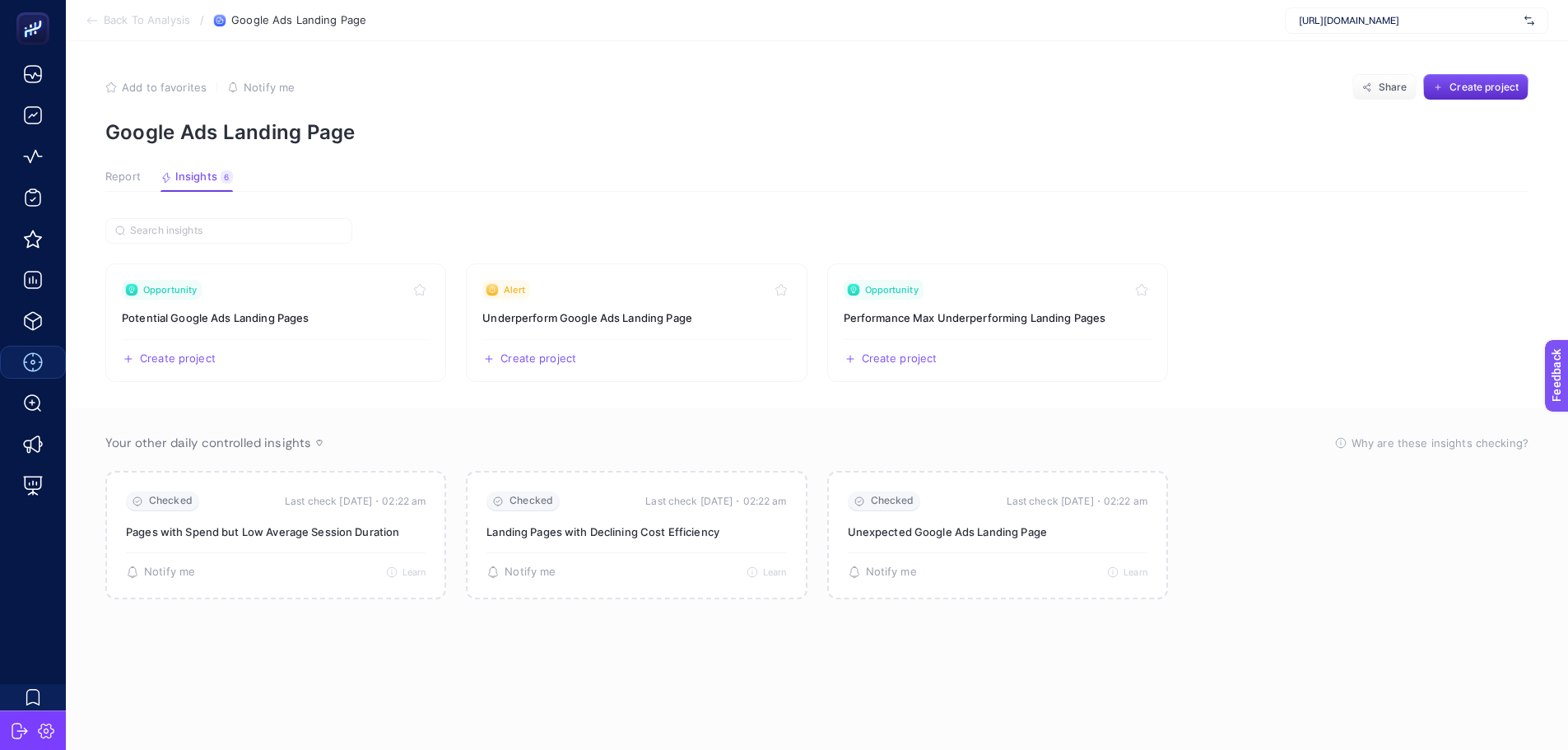 click on "Back To Analysis" at bounding box center (147, 21) 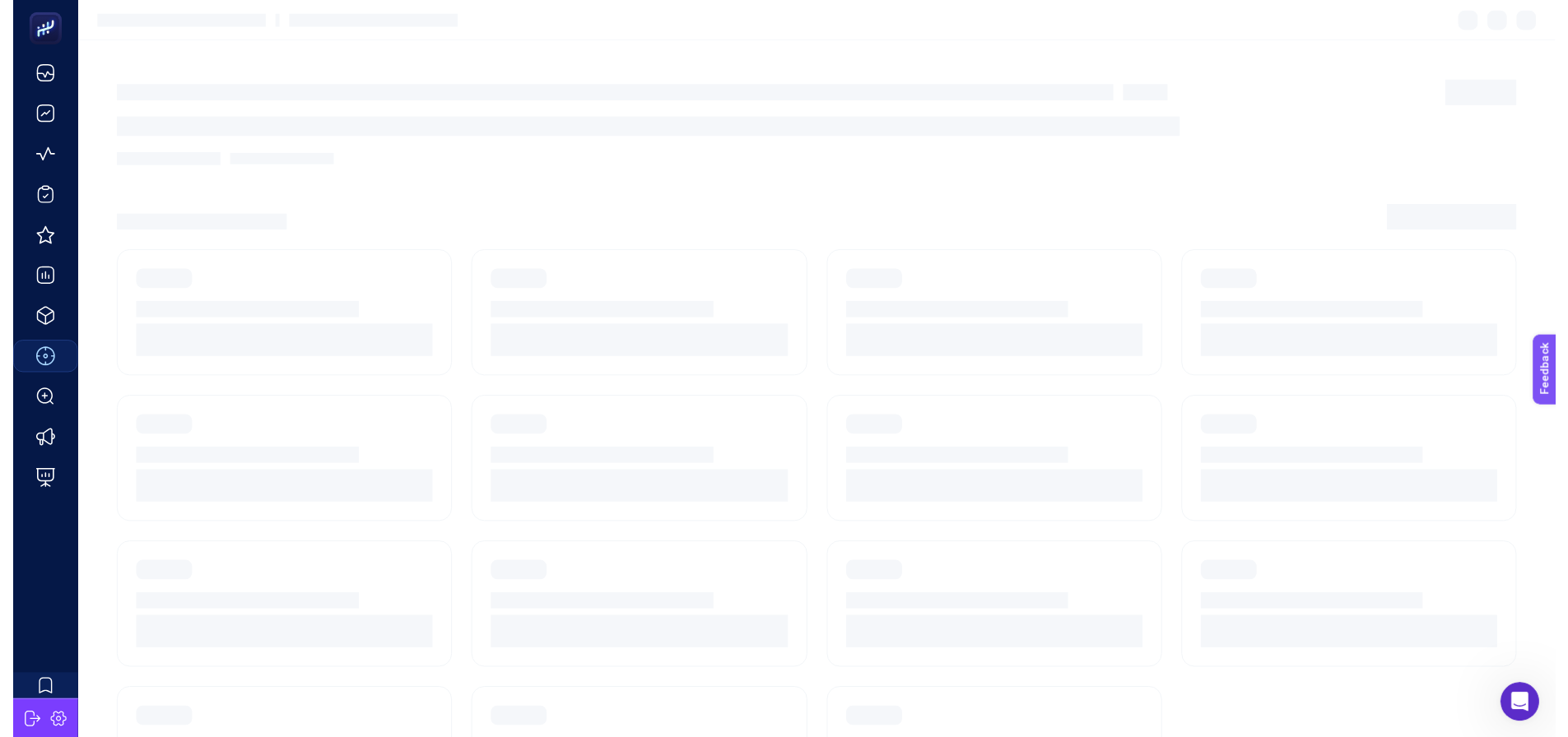 scroll, scrollTop: 0, scrollLeft: 0, axis: both 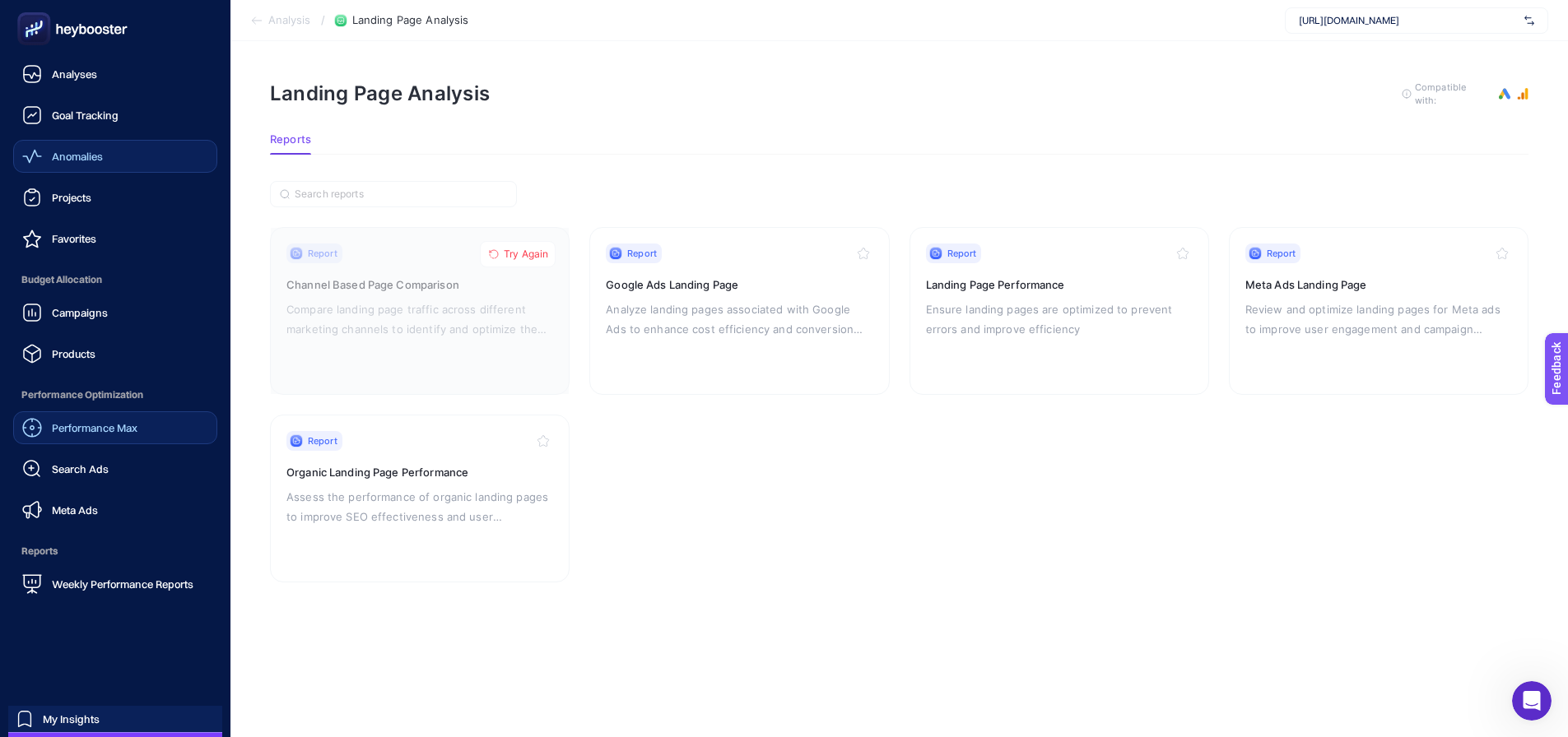 click on "Anomalies" at bounding box center (77, 156) 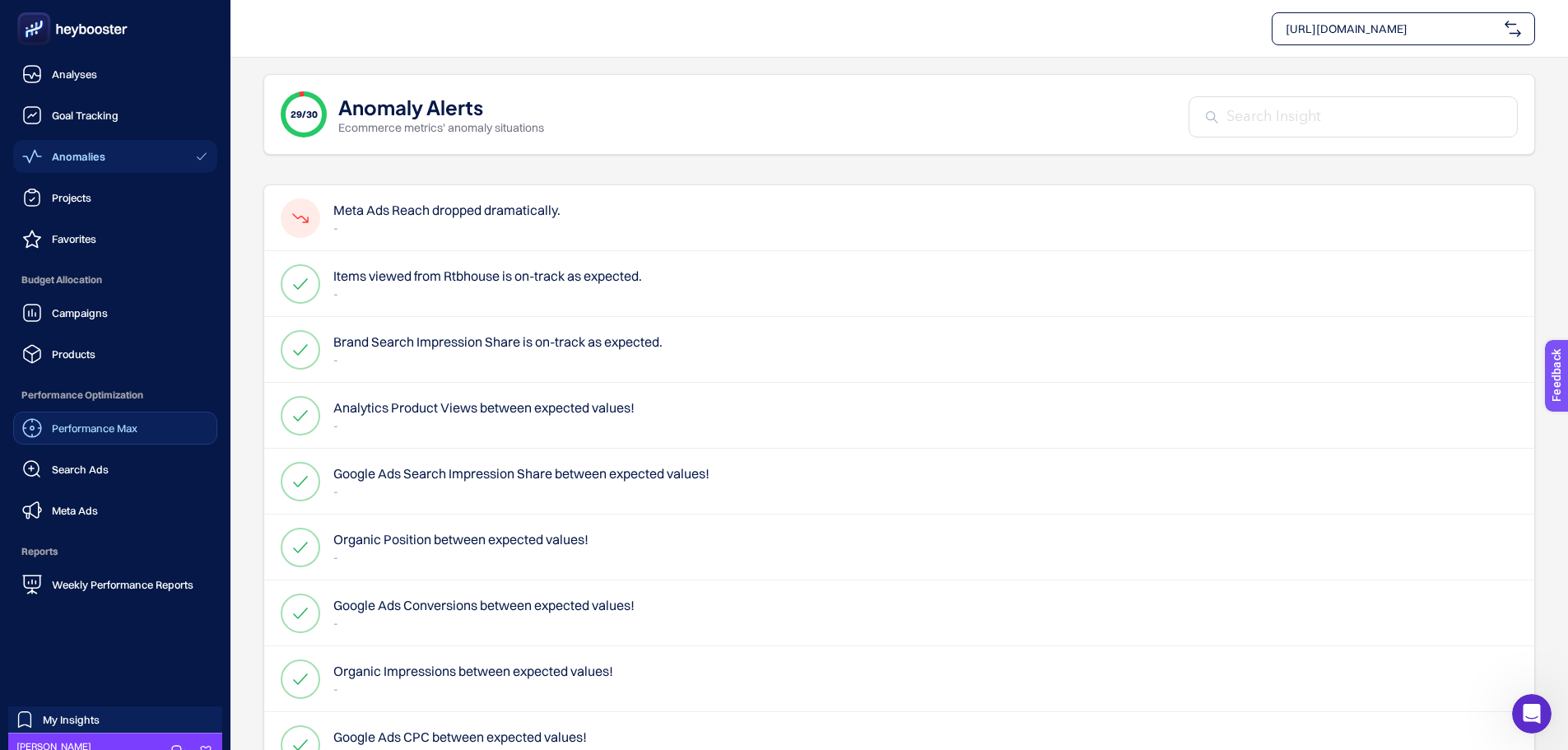 click on "Performance Max" at bounding box center [95, 428] 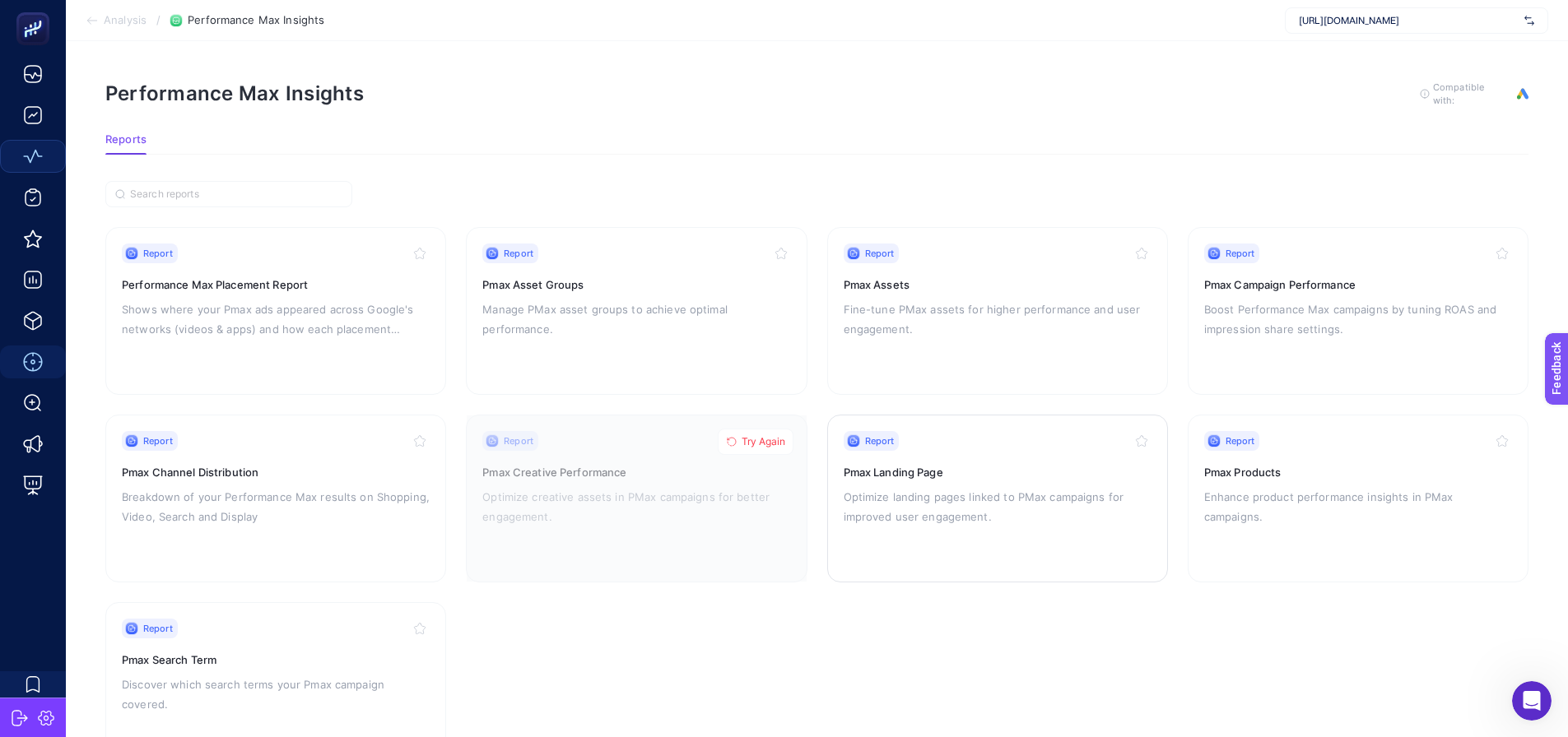 click on "Optimize landing pages linked to PMax campaigns for improved user engagement." at bounding box center (998, 507) 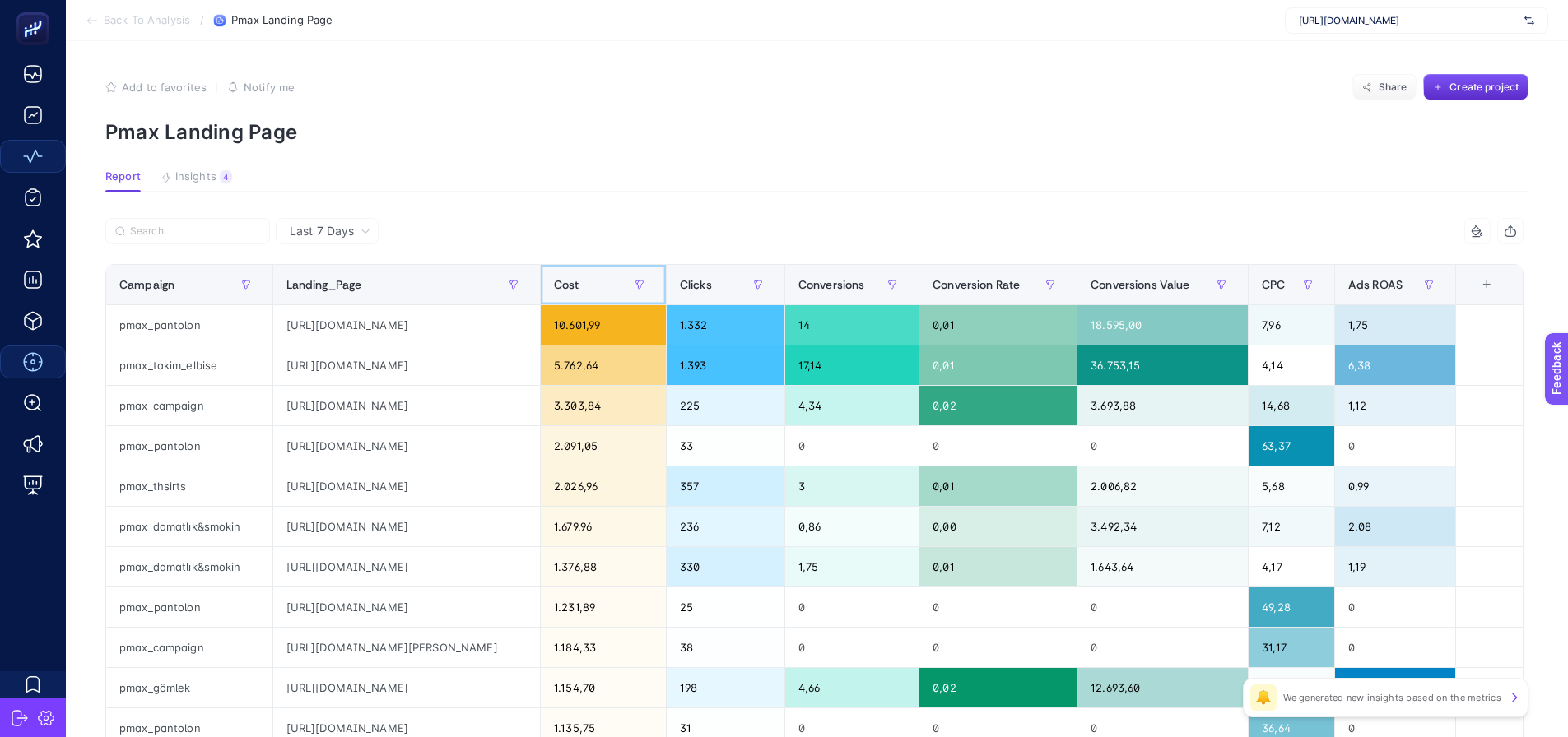 click on "Cost" 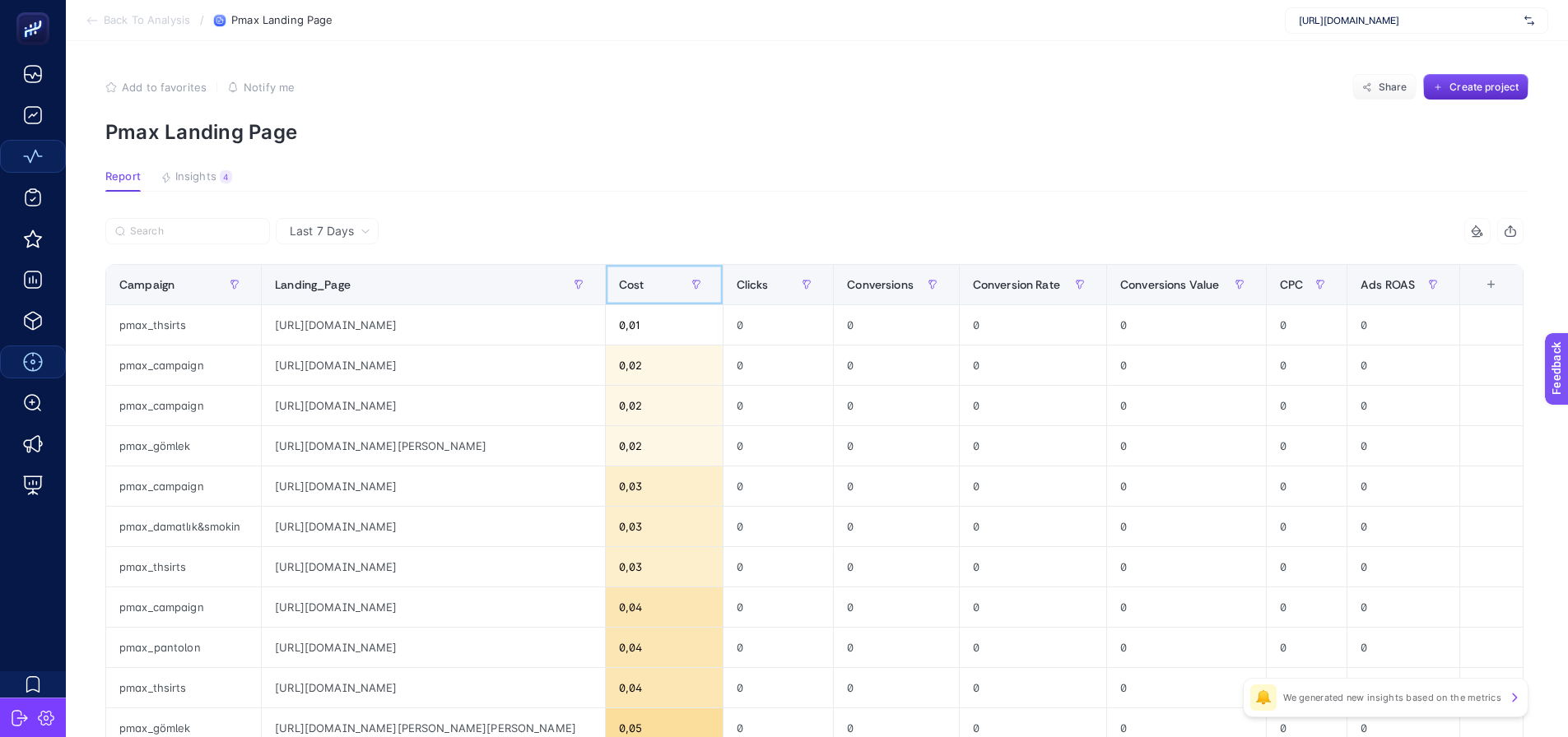 click on "Cost" 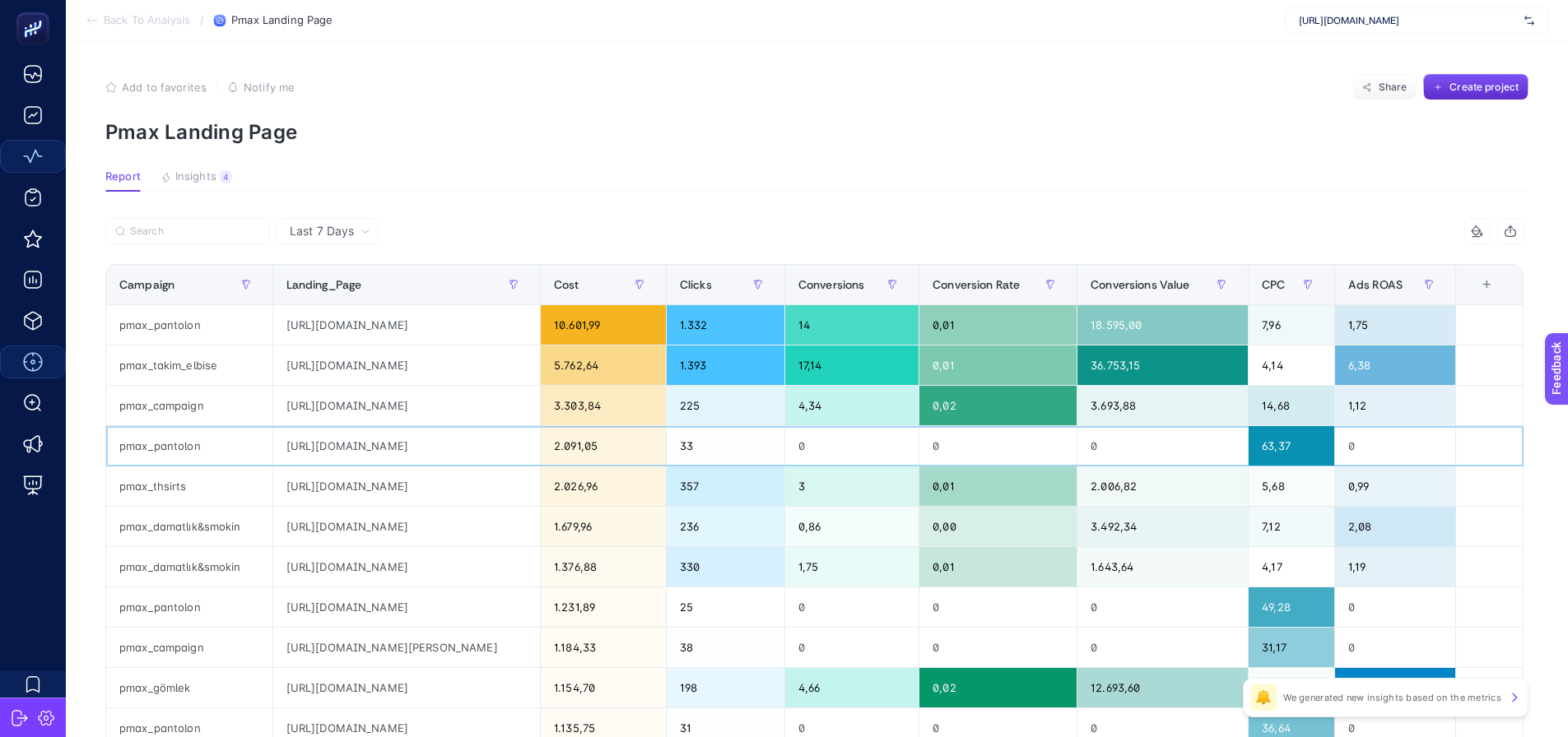 click on "[URL][DOMAIN_NAME]" 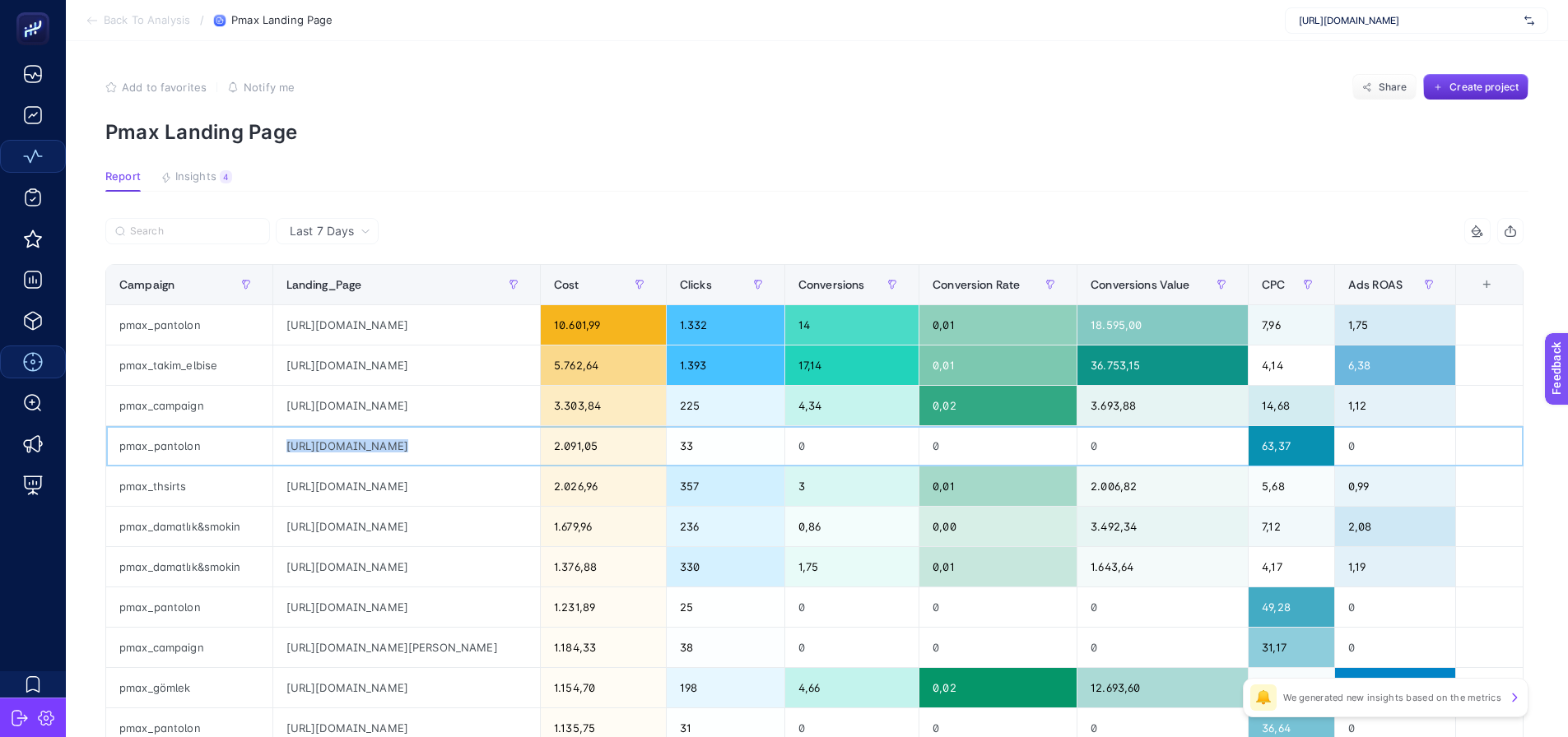 click on "[URL][DOMAIN_NAME]" 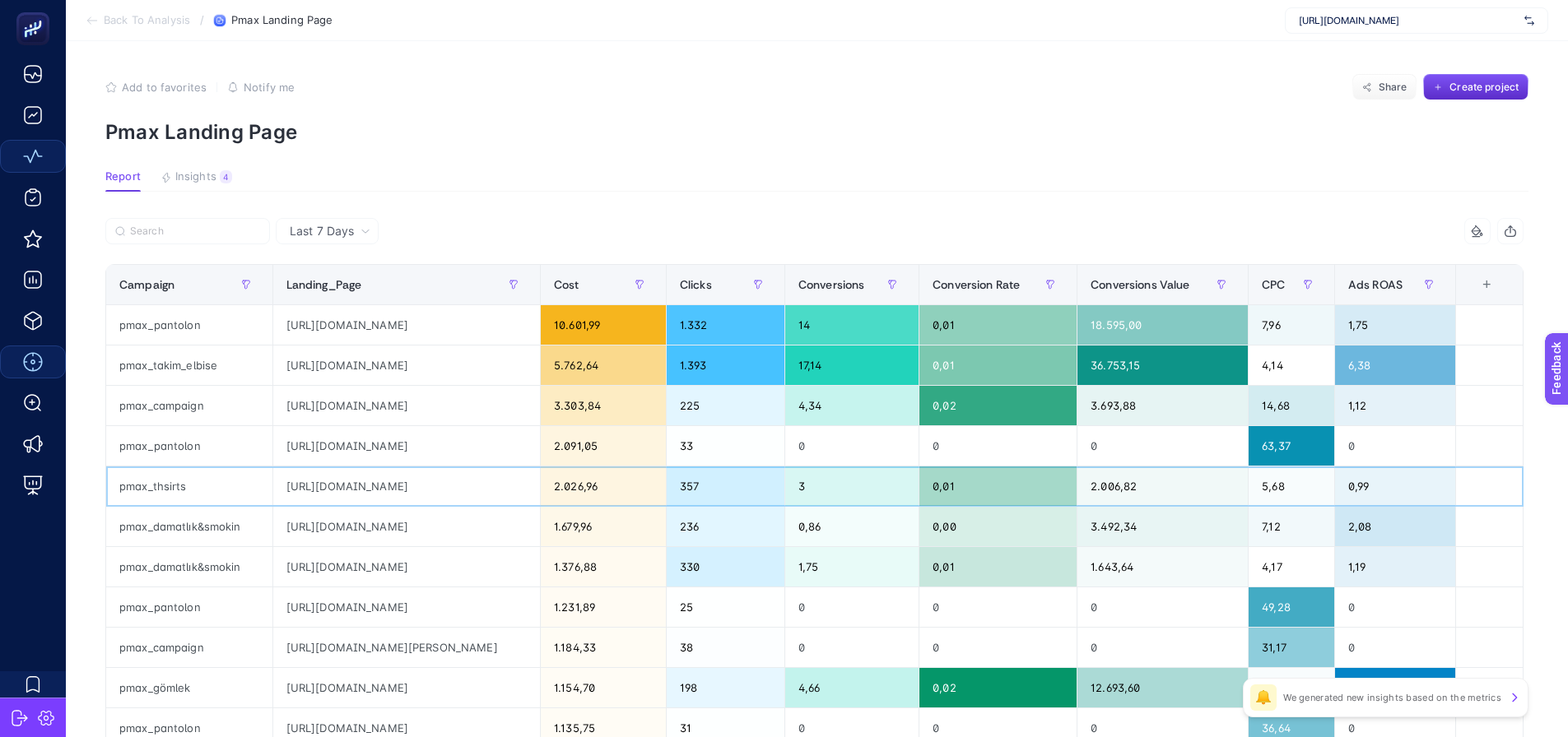 click on "[URL][DOMAIN_NAME]" 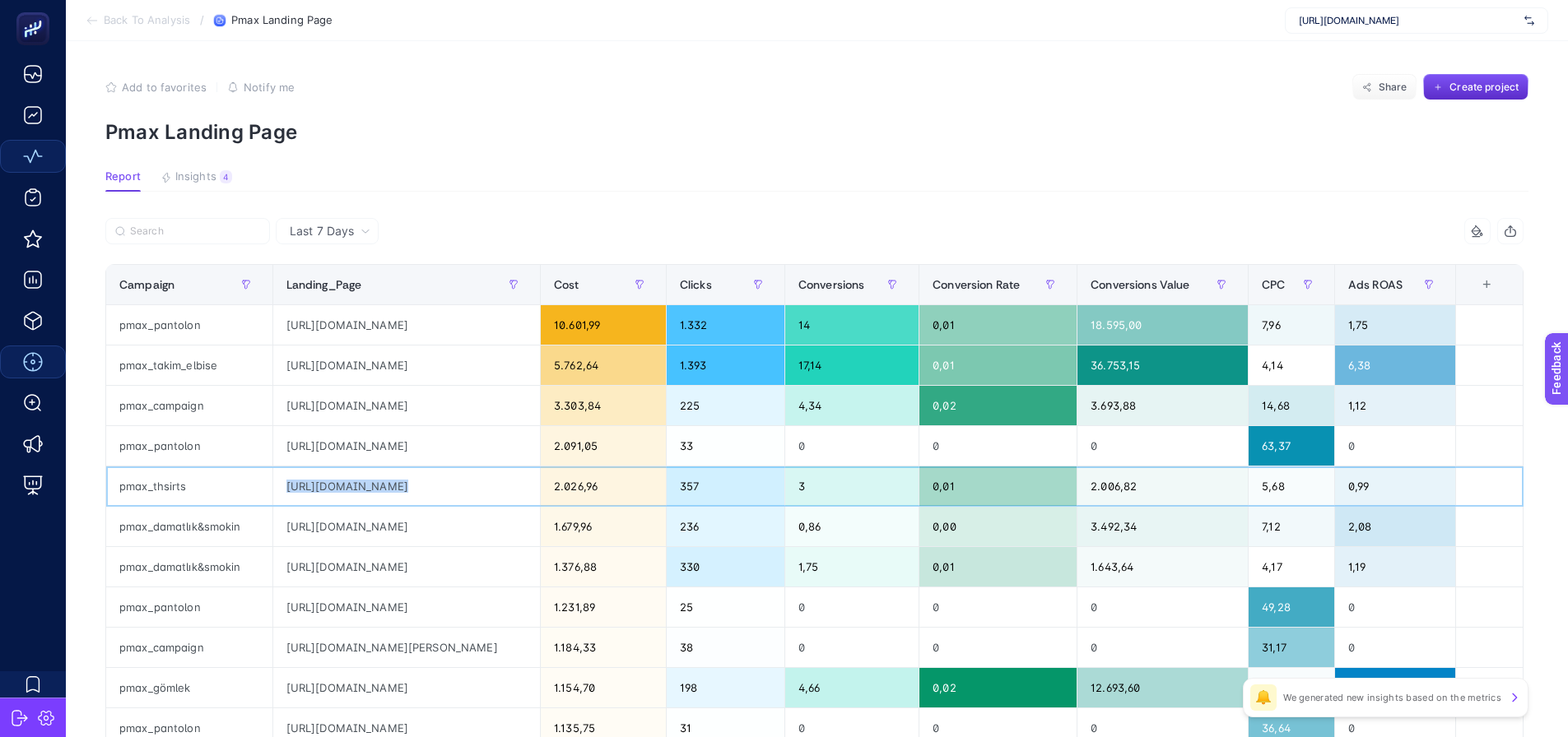 click on "[URL][DOMAIN_NAME]" 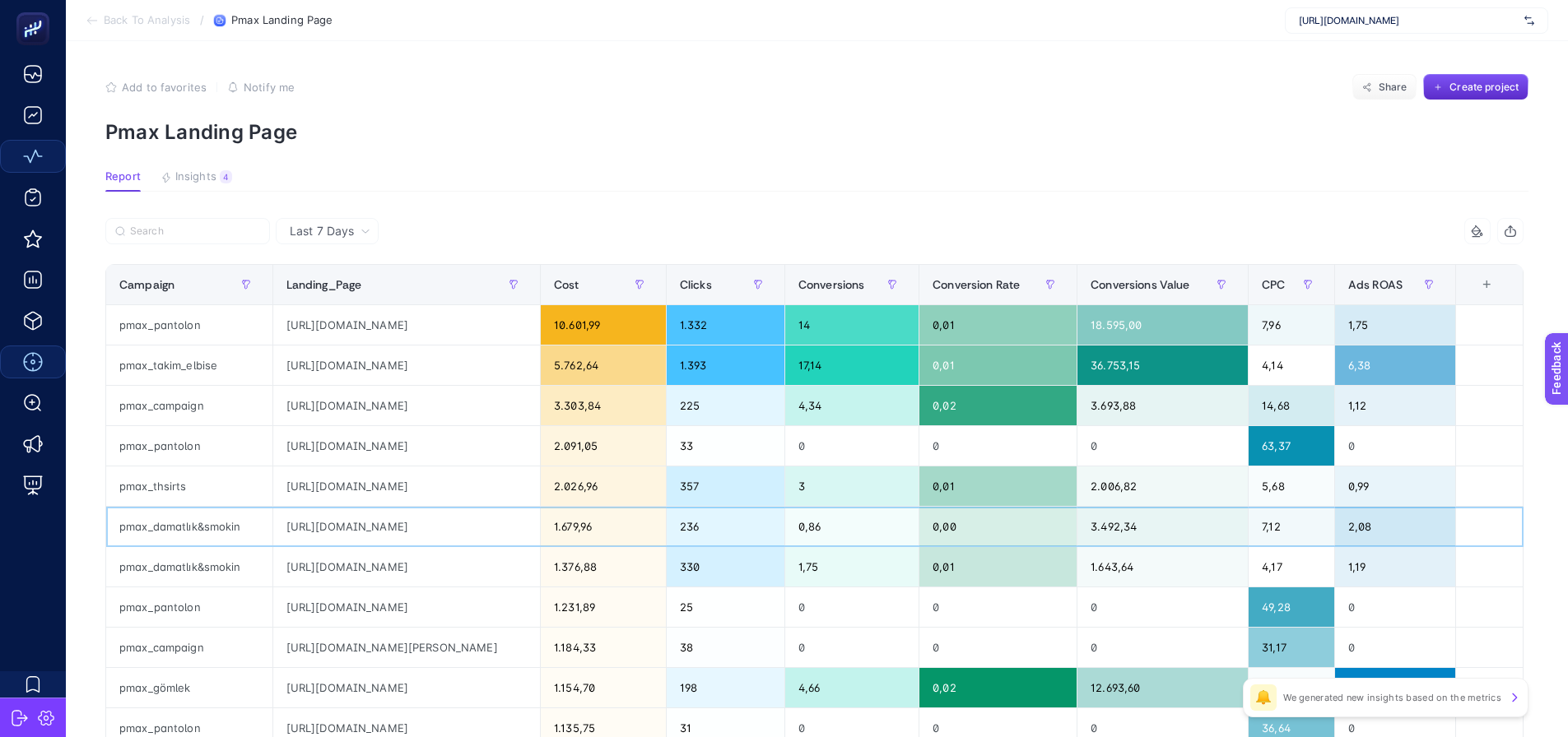 click on "[URL][DOMAIN_NAME]" 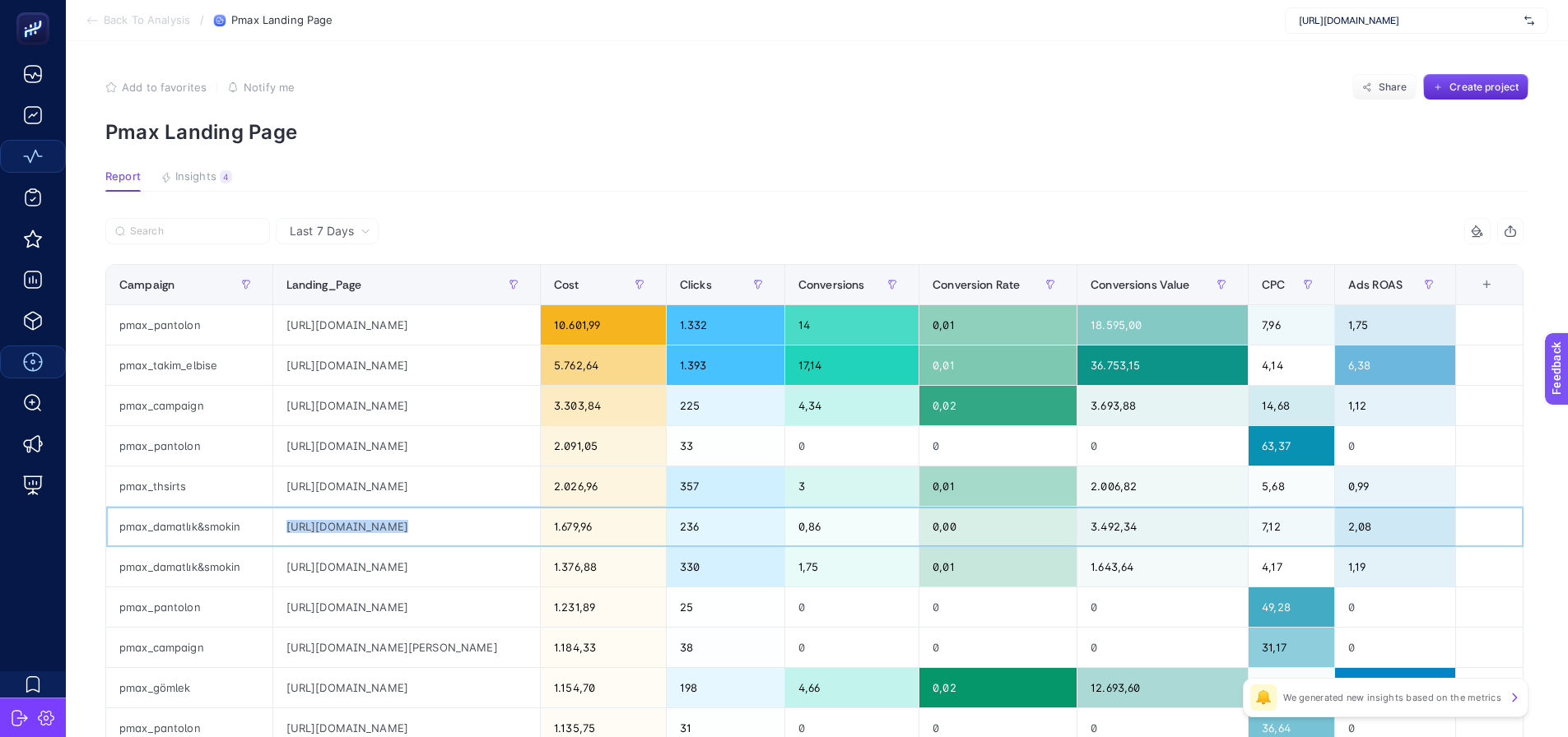 click on "[URL][DOMAIN_NAME]" 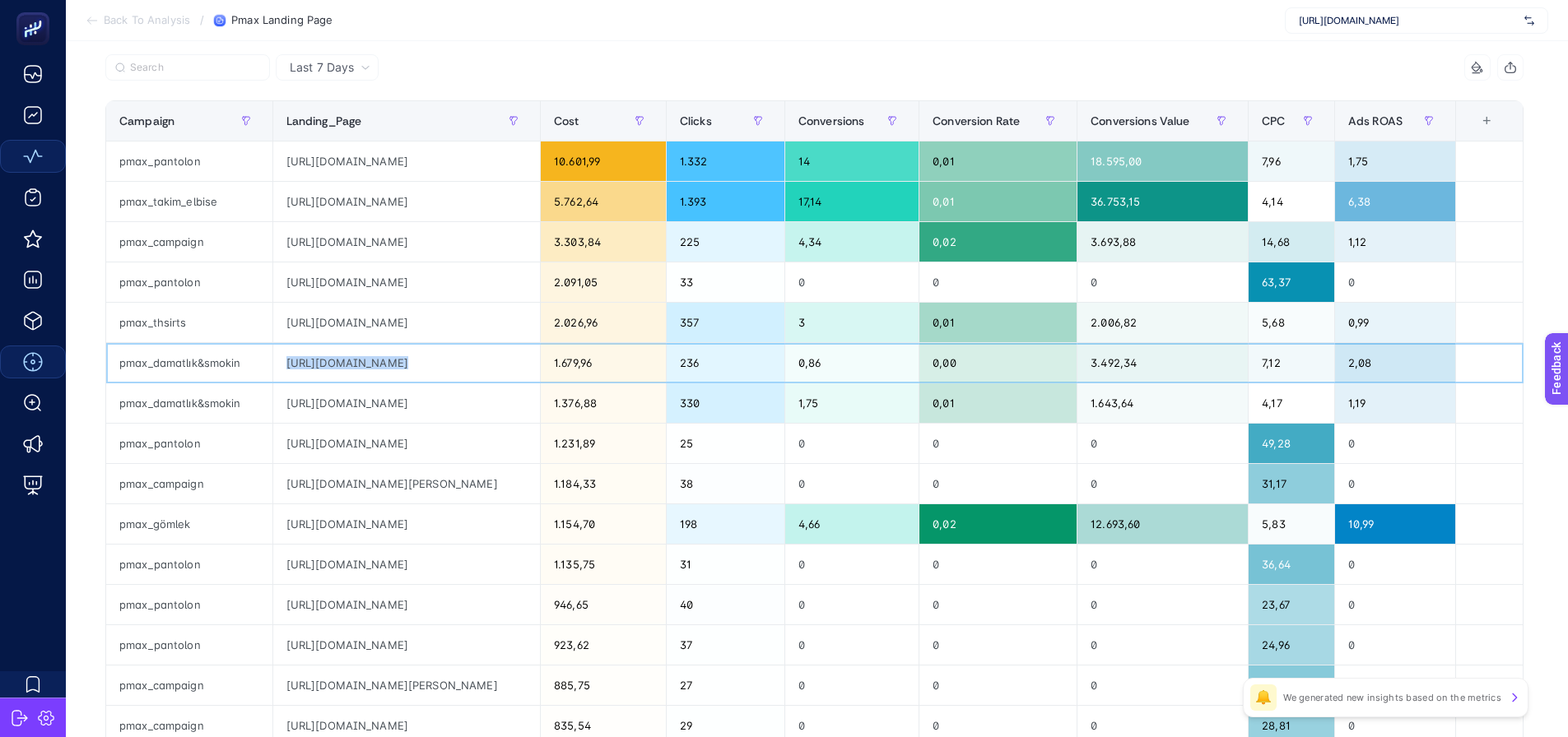 scroll, scrollTop: 165, scrollLeft: 0, axis: vertical 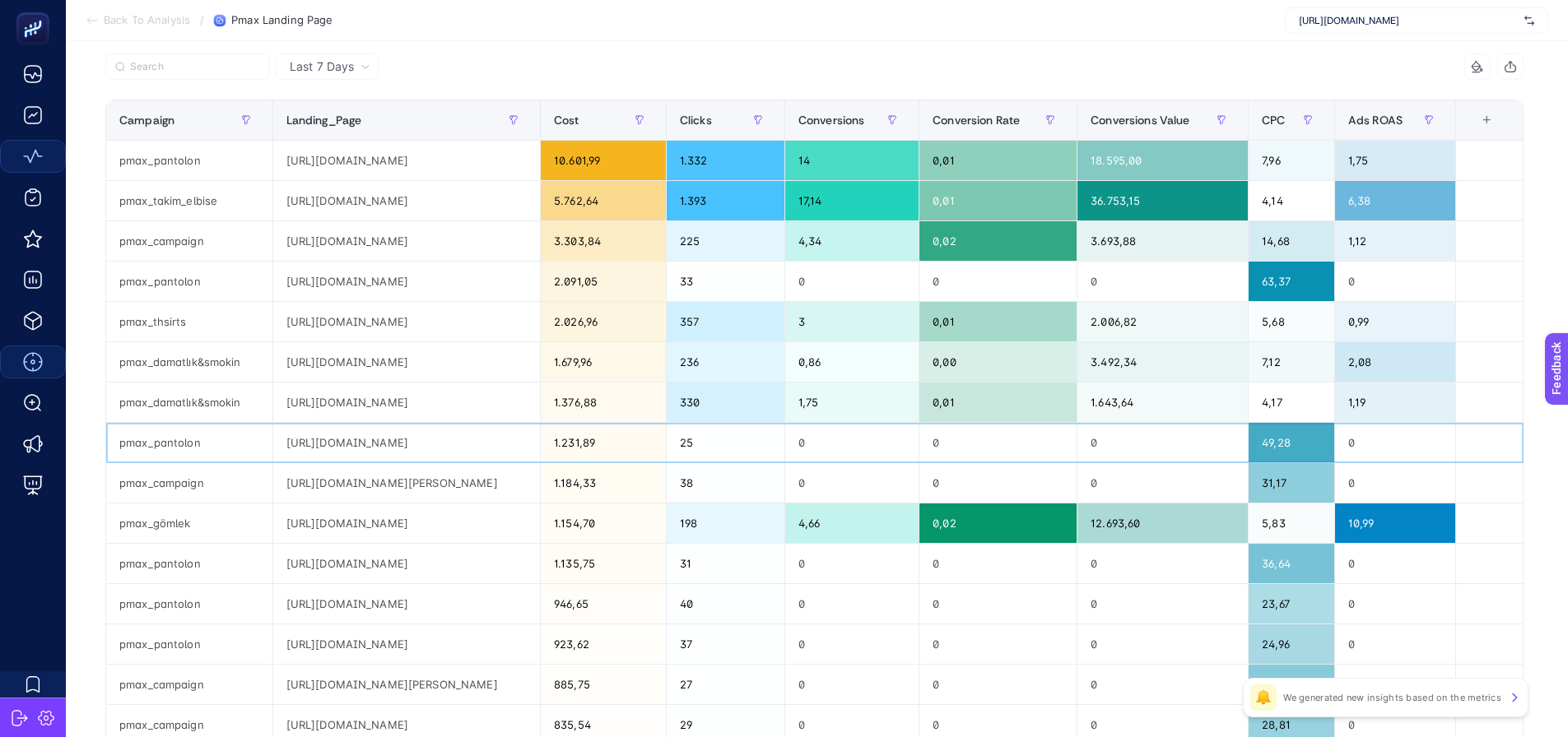 click on "[URL][DOMAIN_NAME]" 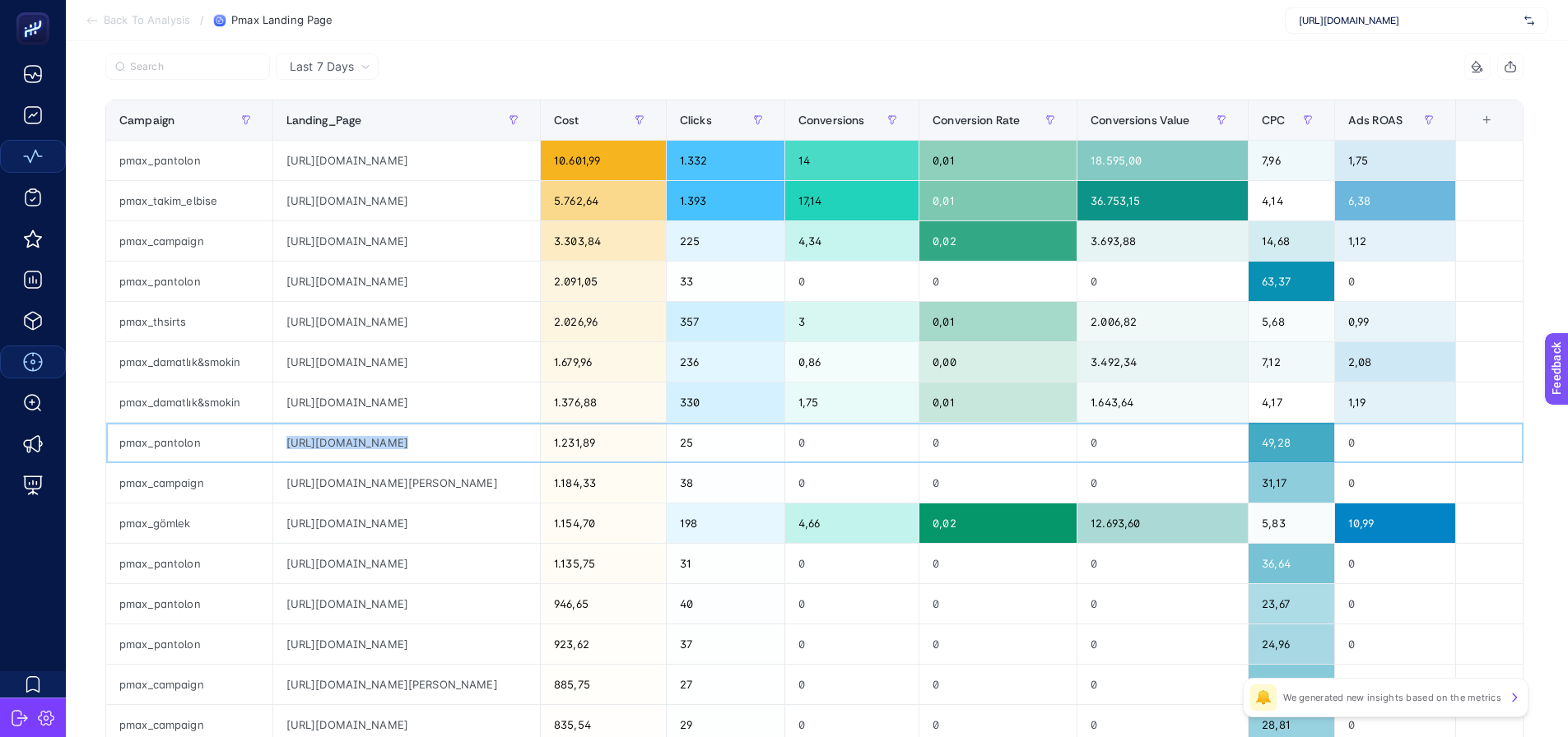 click on "[URL][DOMAIN_NAME]" 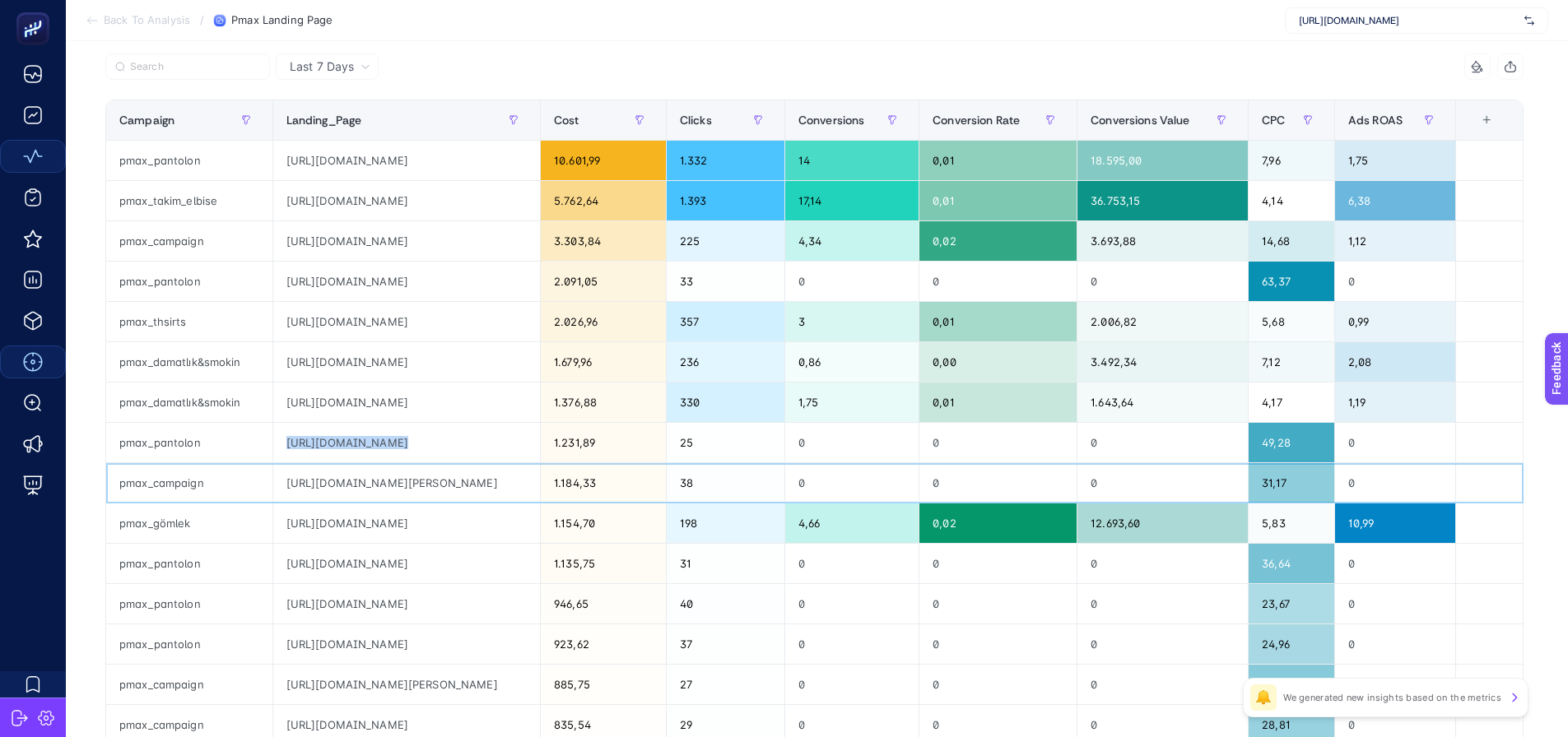 click on "[URL][DOMAIN_NAME][PERSON_NAME]" 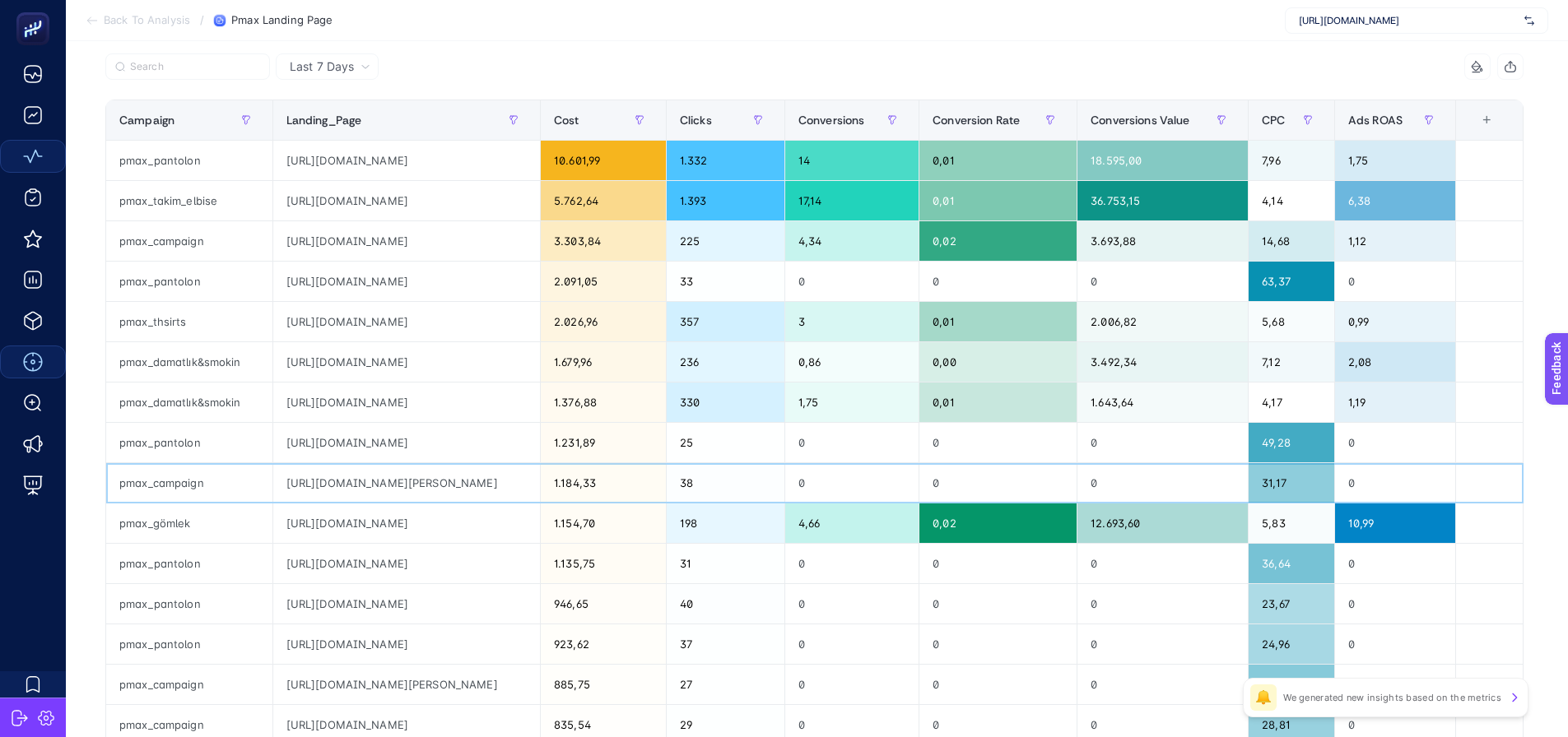 click on "[URL][DOMAIN_NAME][PERSON_NAME]" 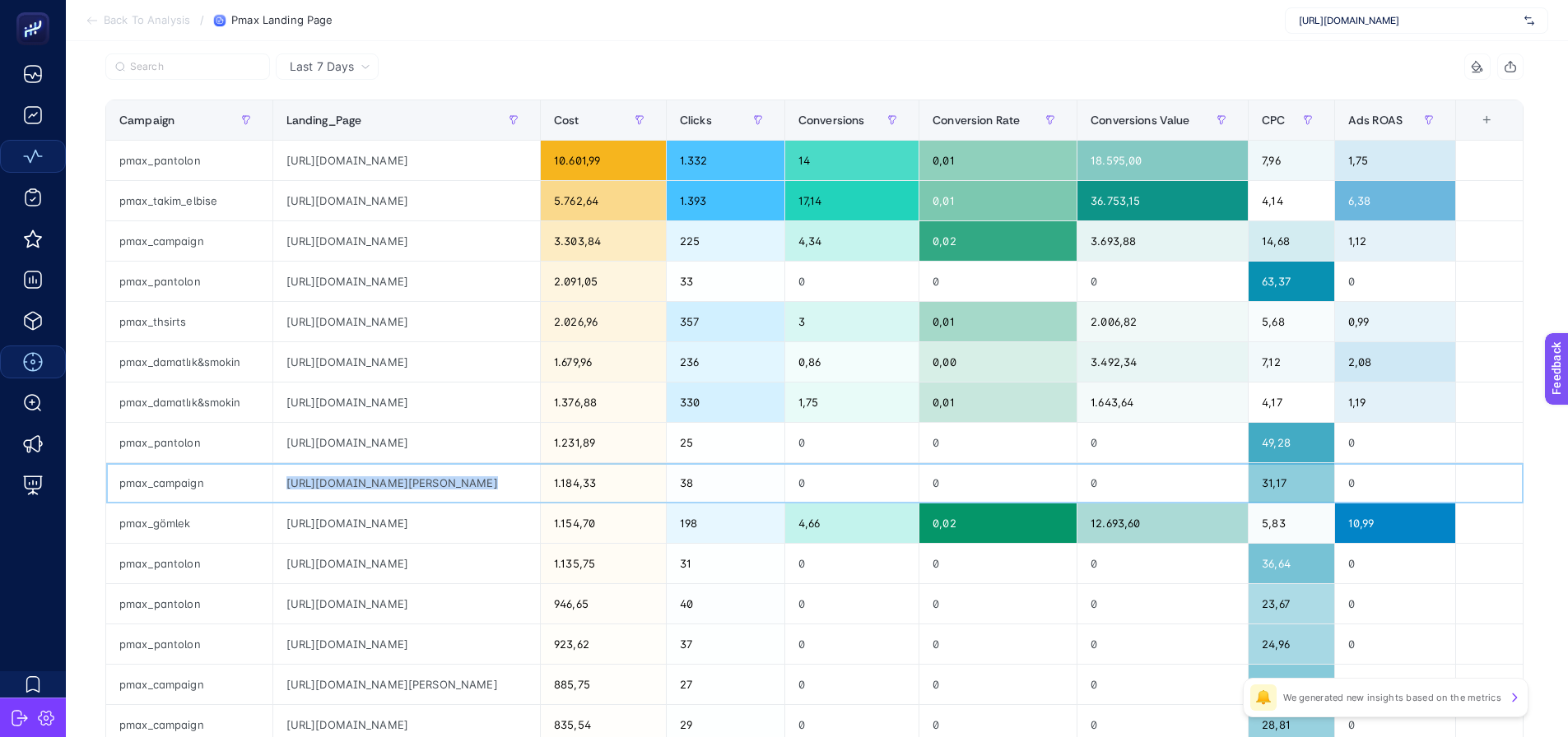click on "[URL][DOMAIN_NAME][PERSON_NAME]" 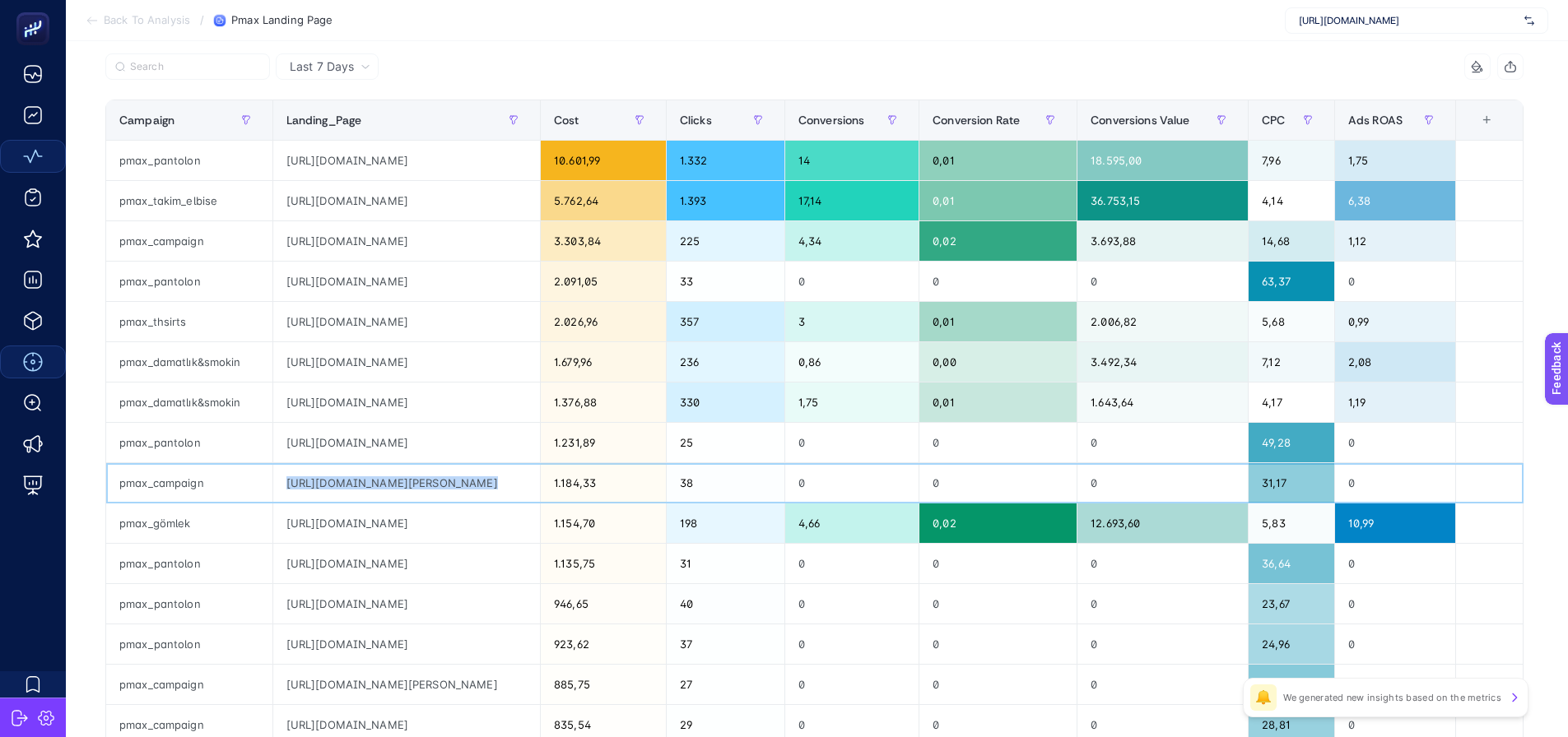 copy on "[URL][DOMAIN_NAME][PERSON_NAME]" 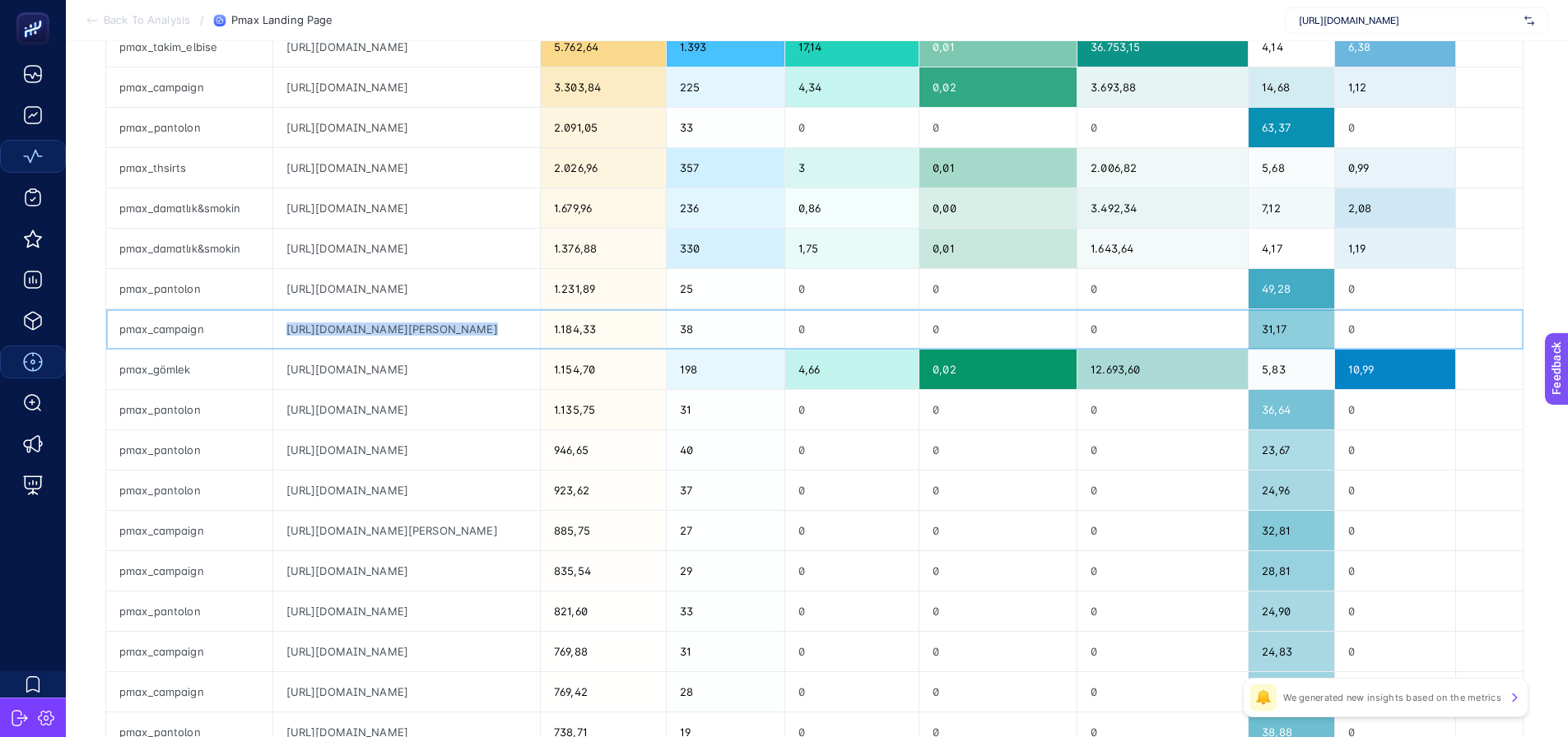 scroll, scrollTop: 329, scrollLeft: 0, axis: vertical 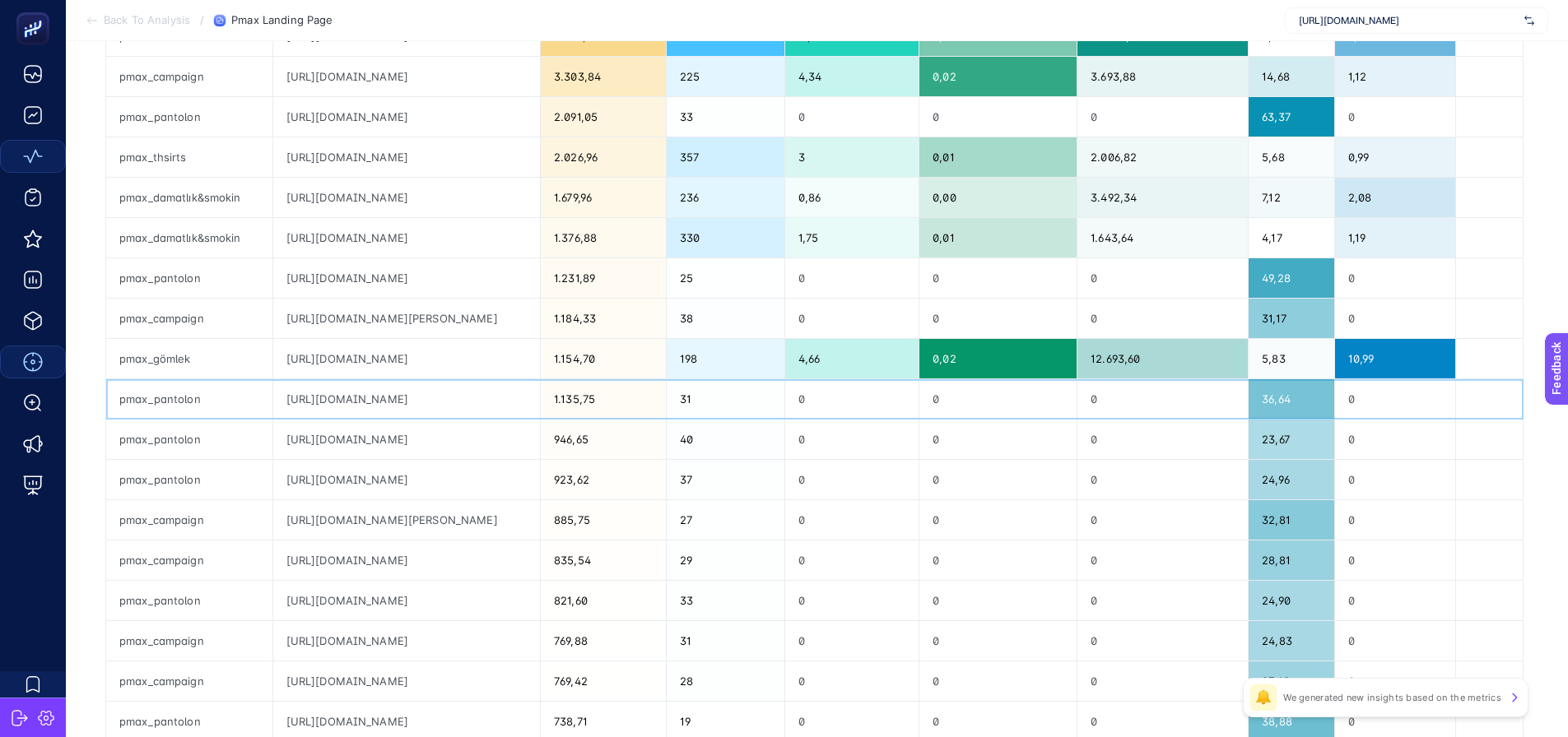 click on "[URL][DOMAIN_NAME]" 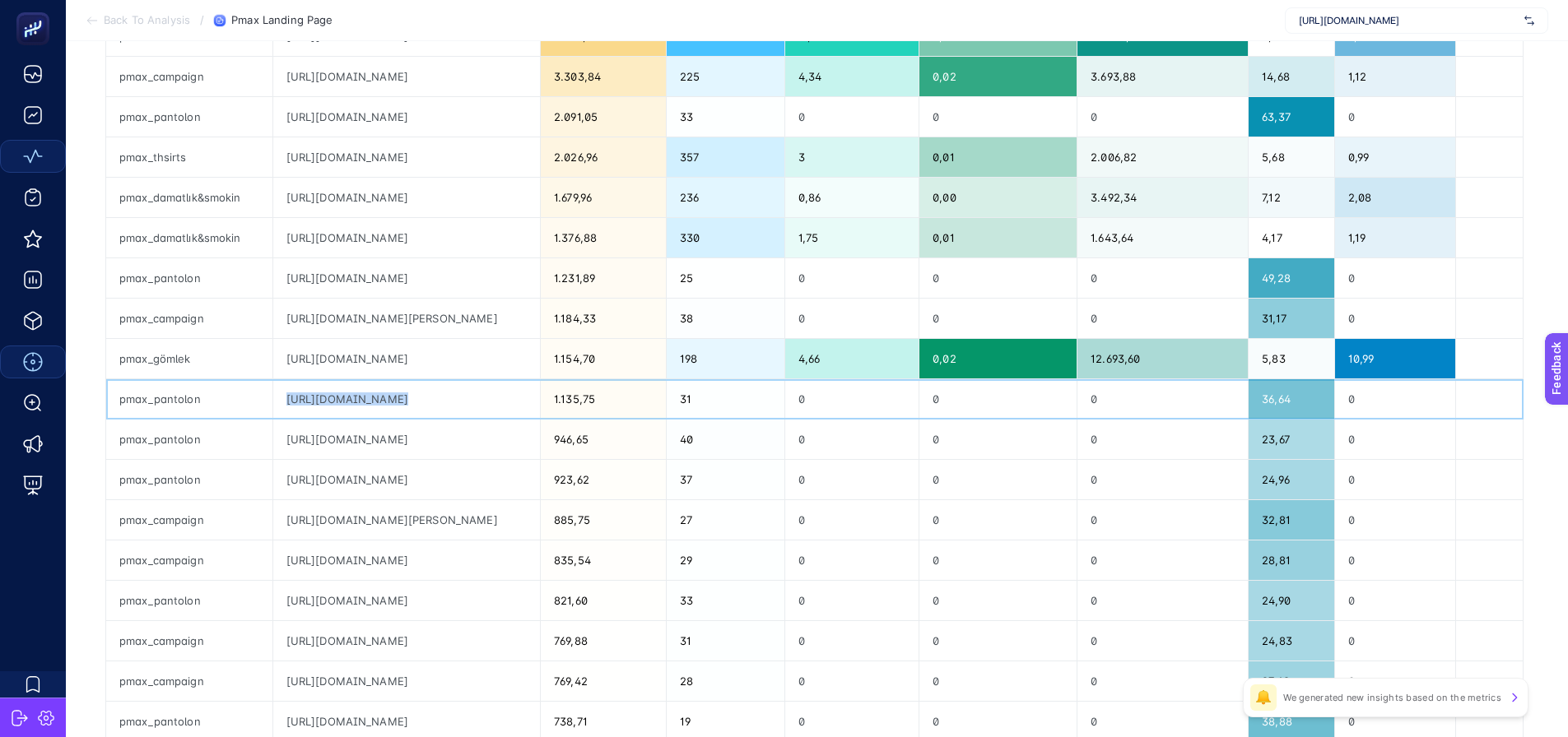 click on "[URL][DOMAIN_NAME]" 